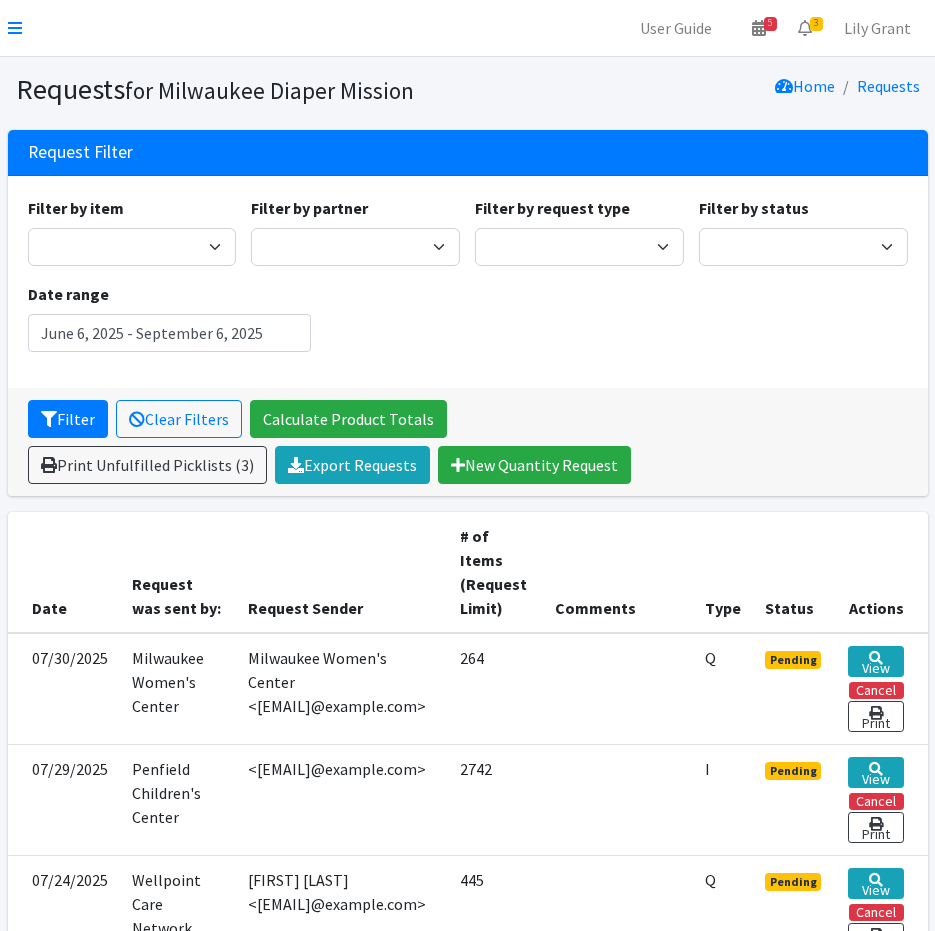 scroll, scrollTop: 0, scrollLeft: 0, axis: both 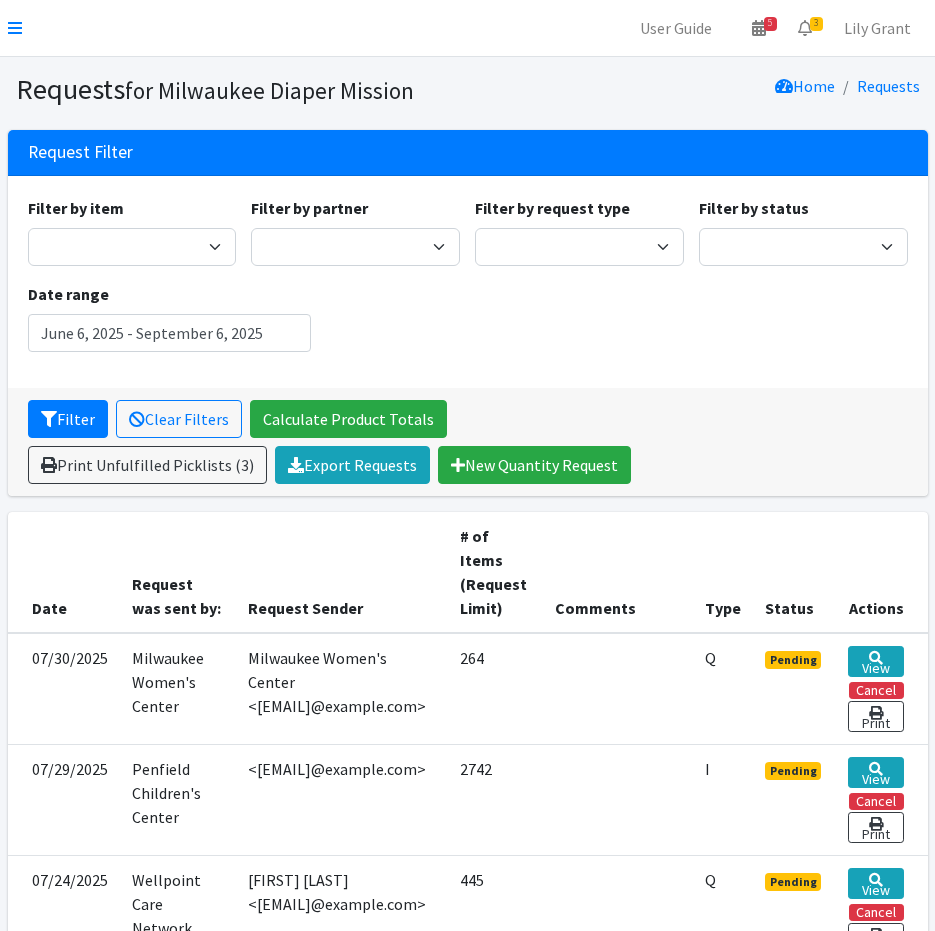 click at bounding box center (15, 28) 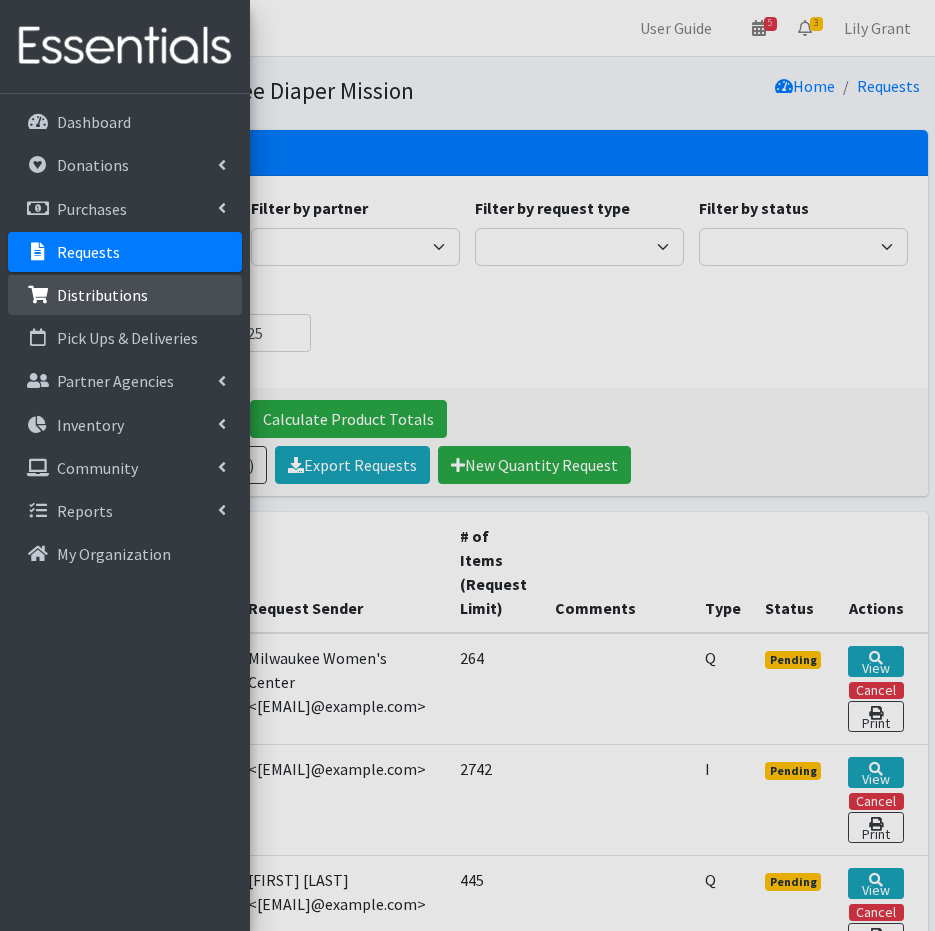 click on "Distributions" at bounding box center (102, 295) 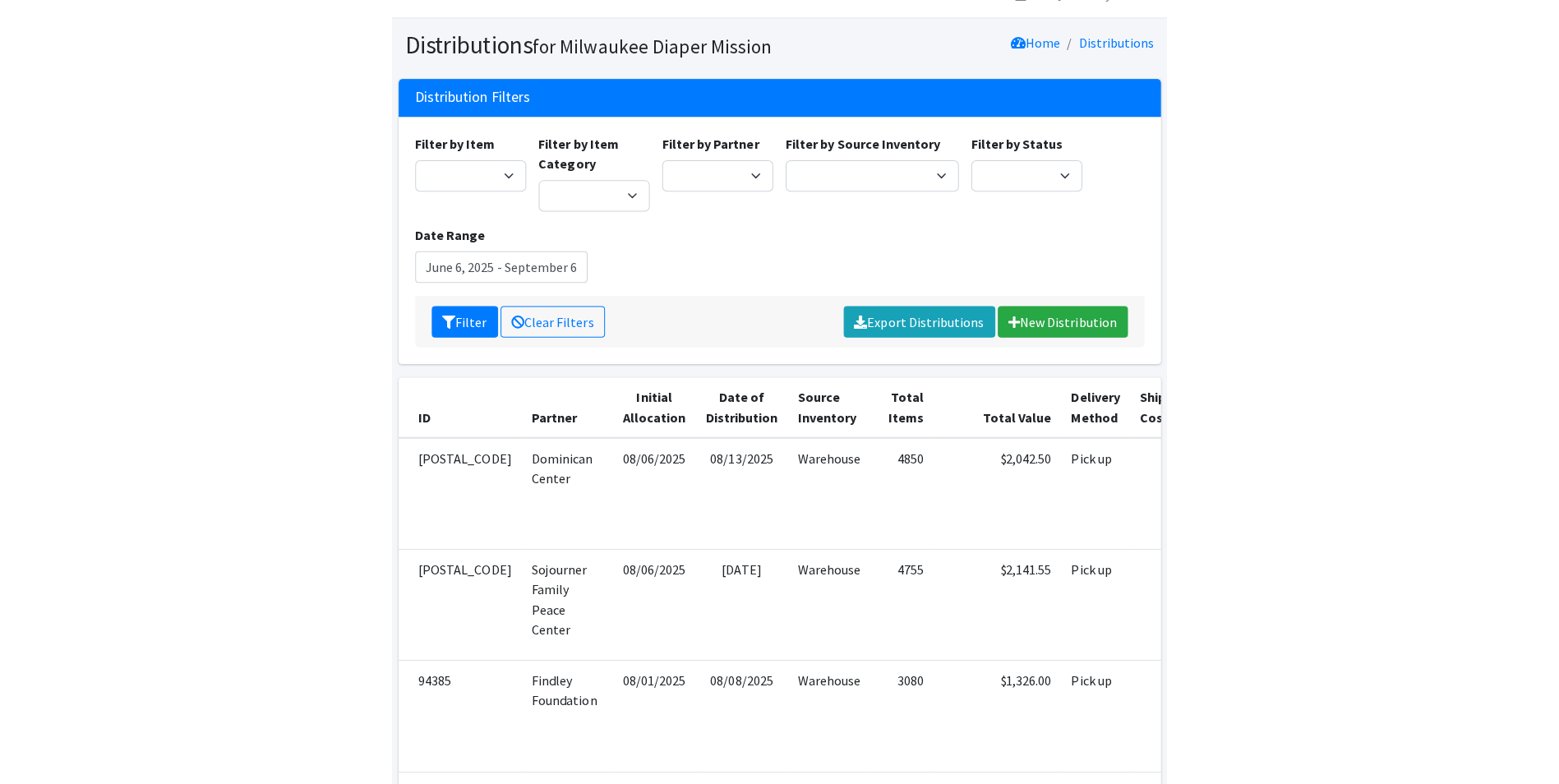 scroll, scrollTop: 0, scrollLeft: 0, axis: both 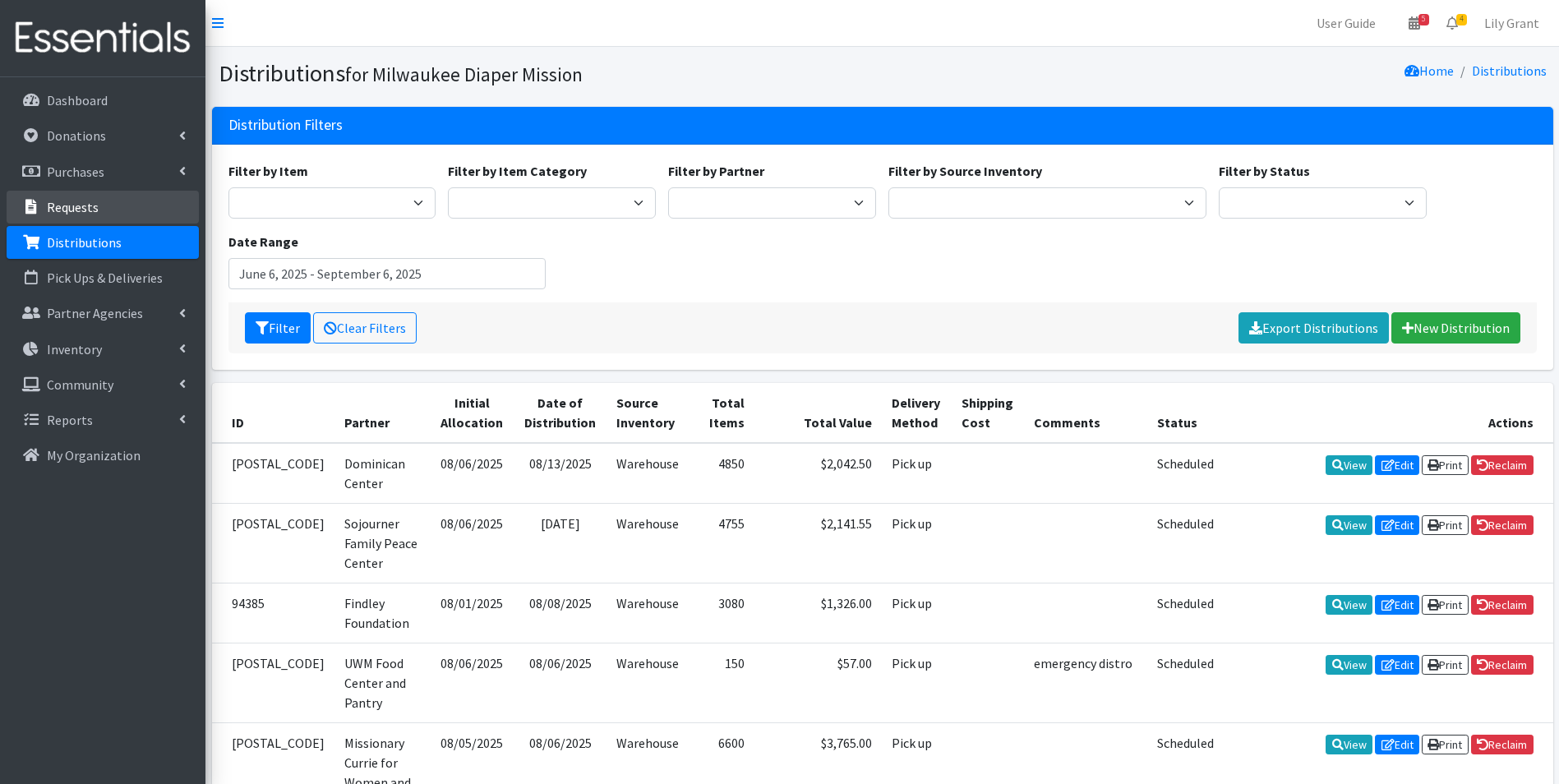 click on "Requests" at bounding box center [103, 207] 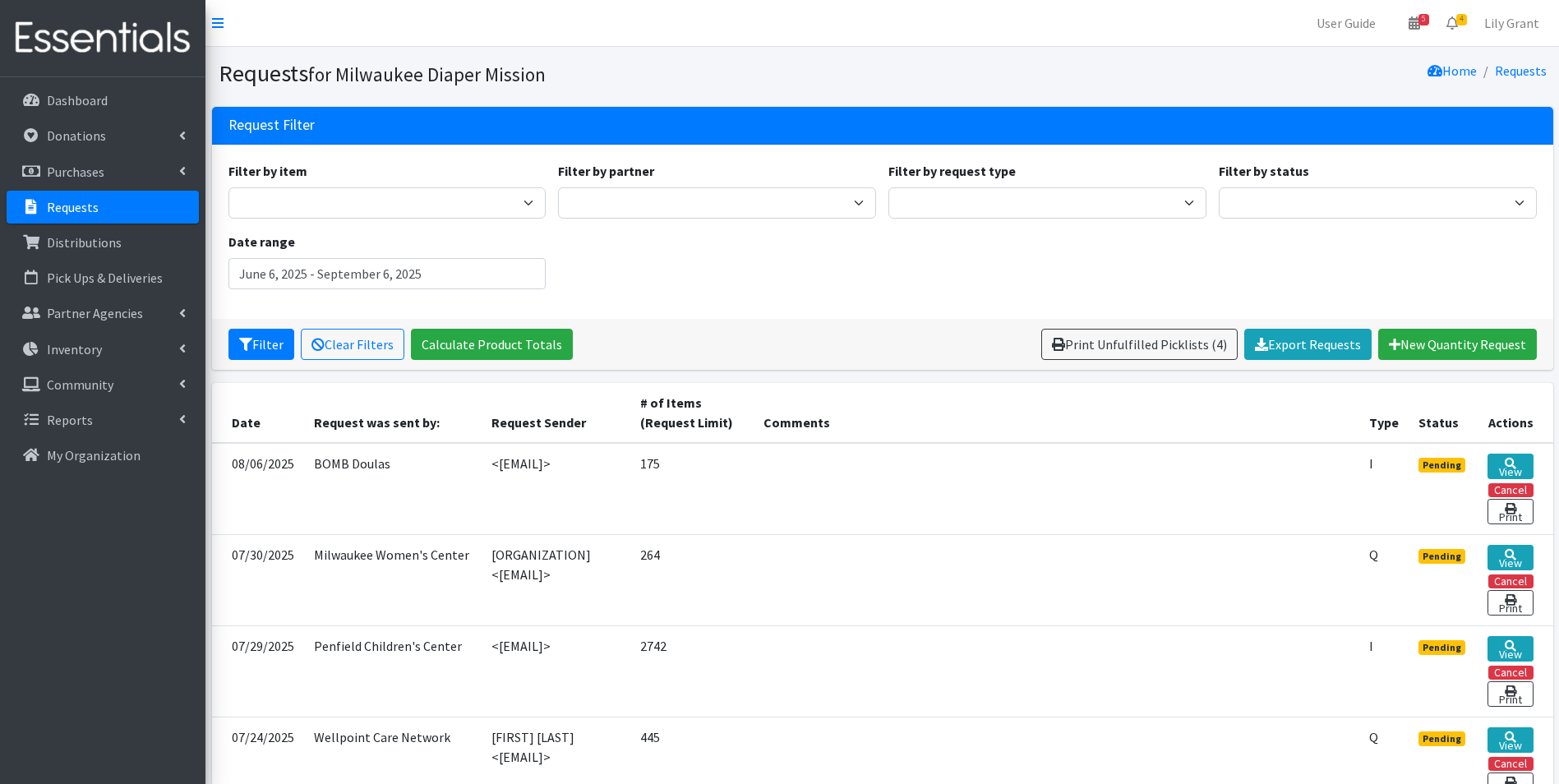 scroll, scrollTop: 0, scrollLeft: 0, axis: both 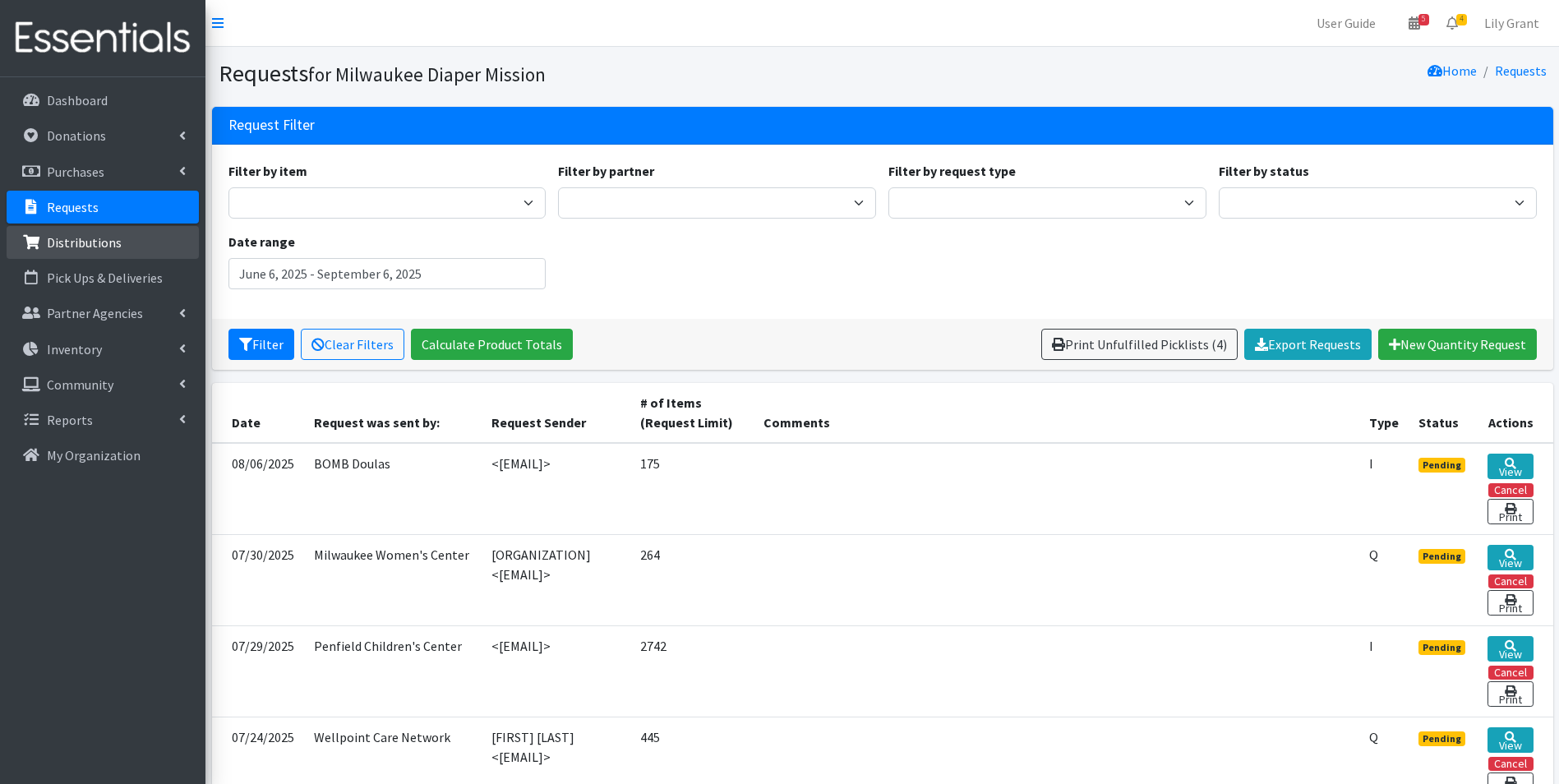 click on "Distributions" at bounding box center (84, 242) 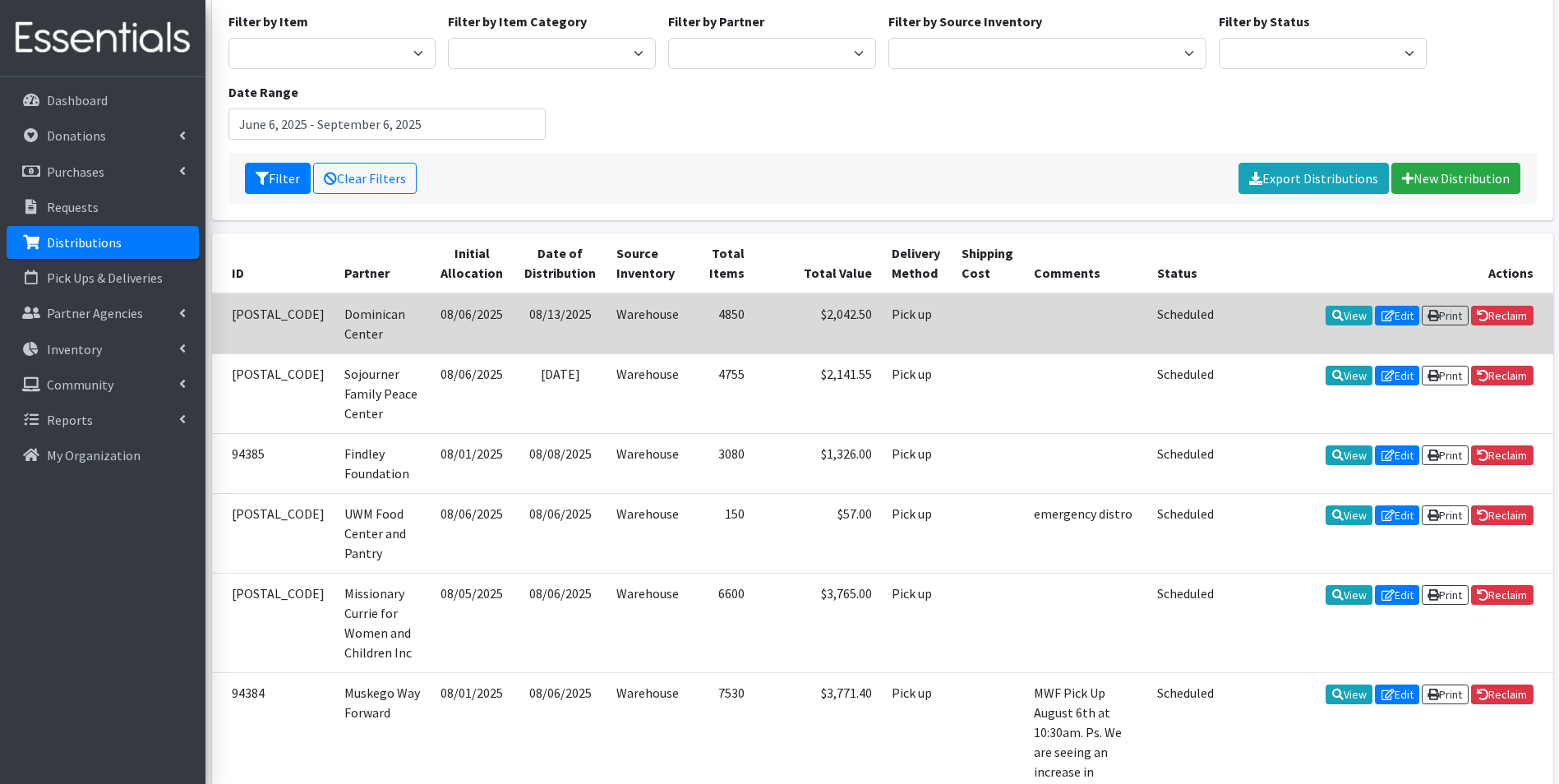 scroll, scrollTop: 164, scrollLeft: 0, axis: vertical 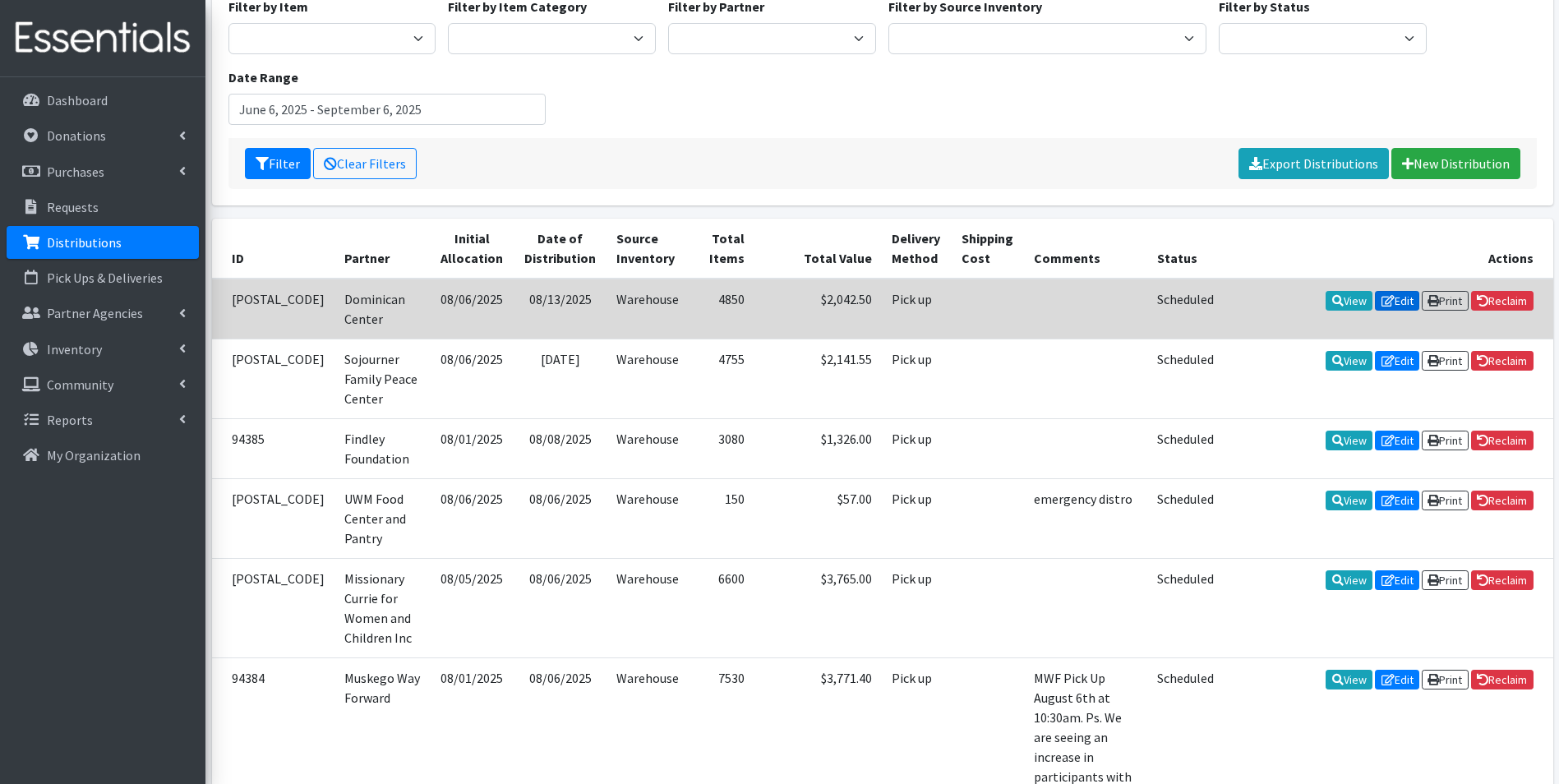 click on "Edit" at bounding box center [1397, 301] 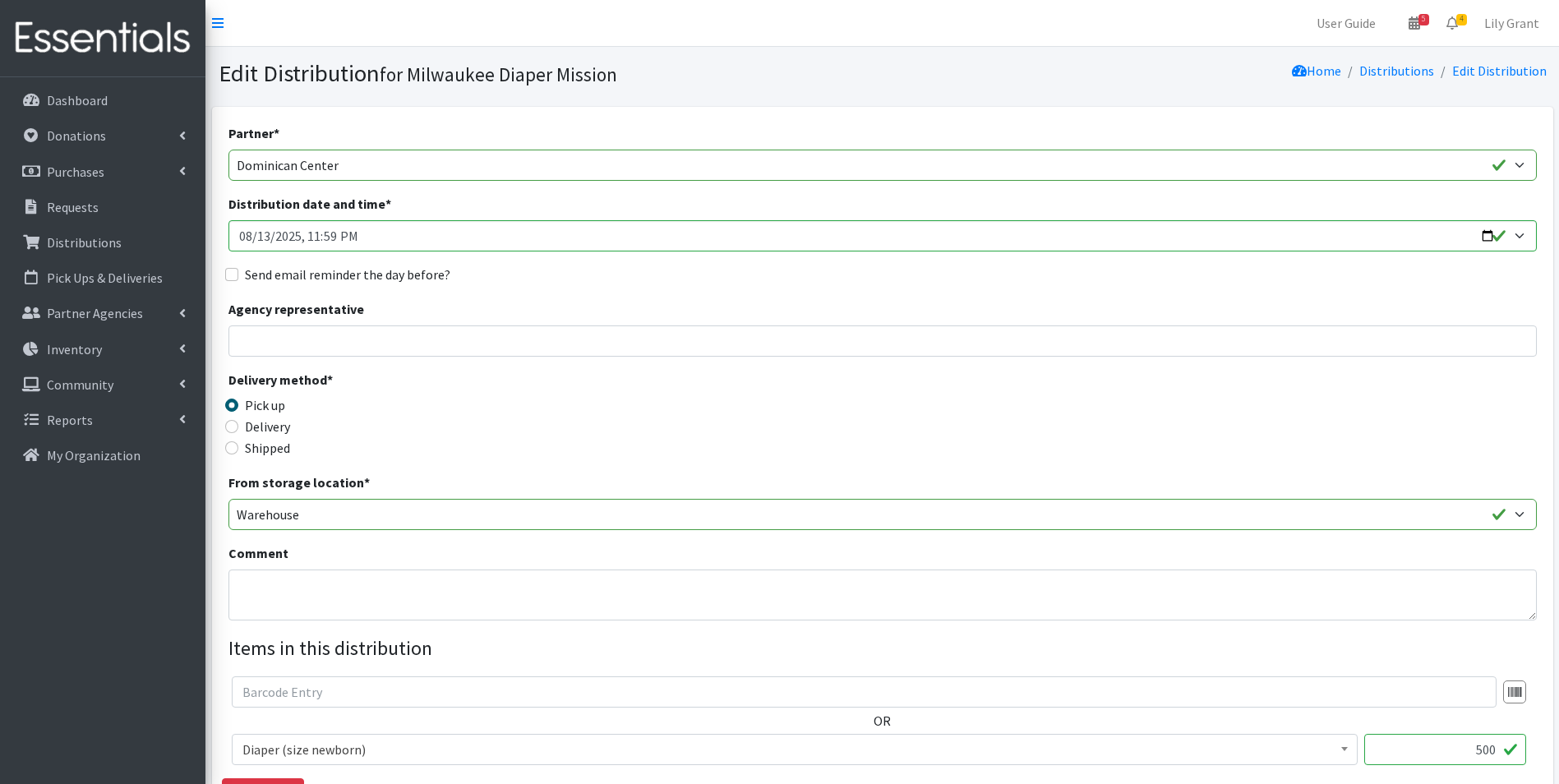 scroll, scrollTop: 0, scrollLeft: 0, axis: both 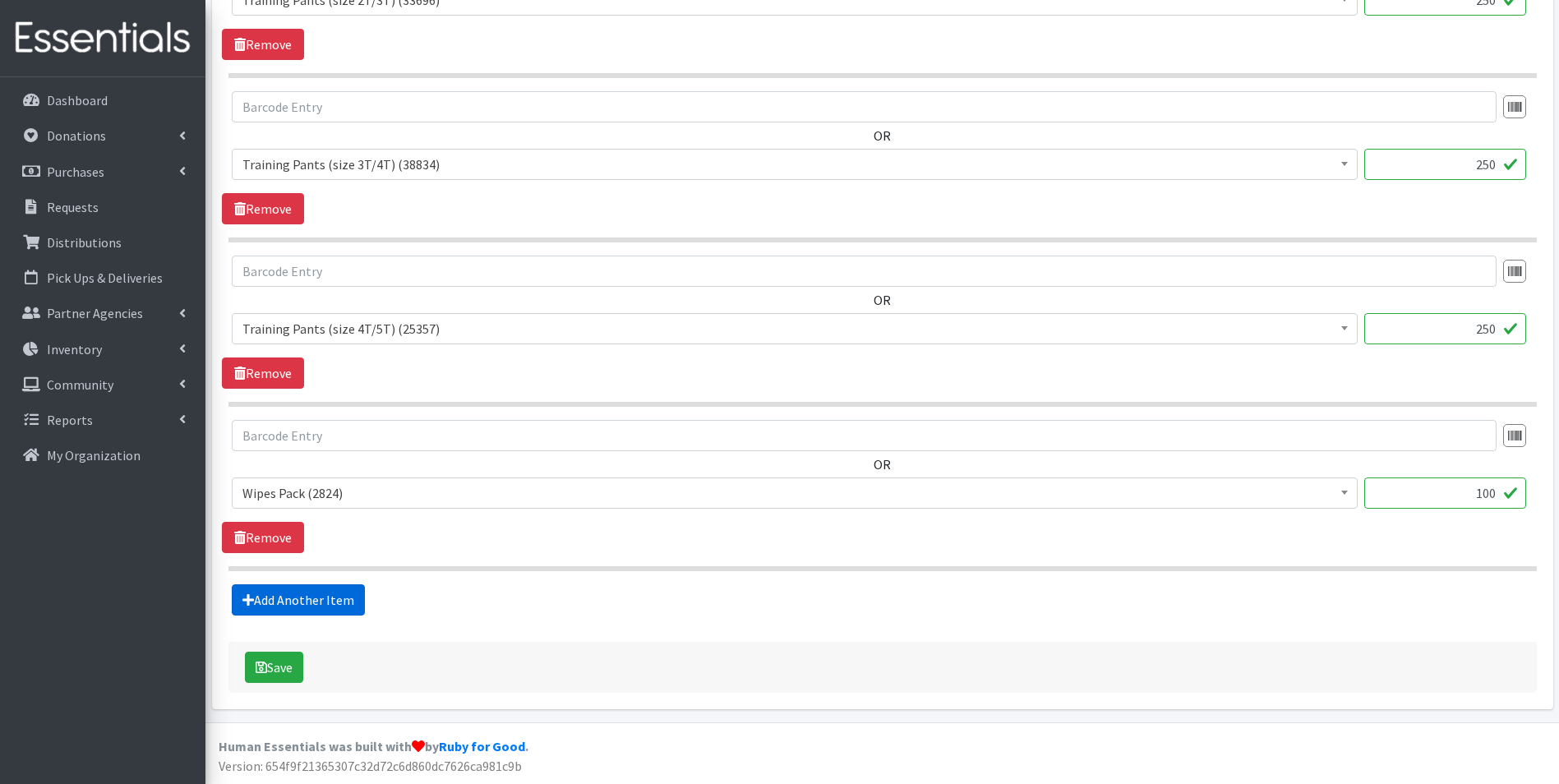 click on "Add Another Item" at bounding box center (298, 600) 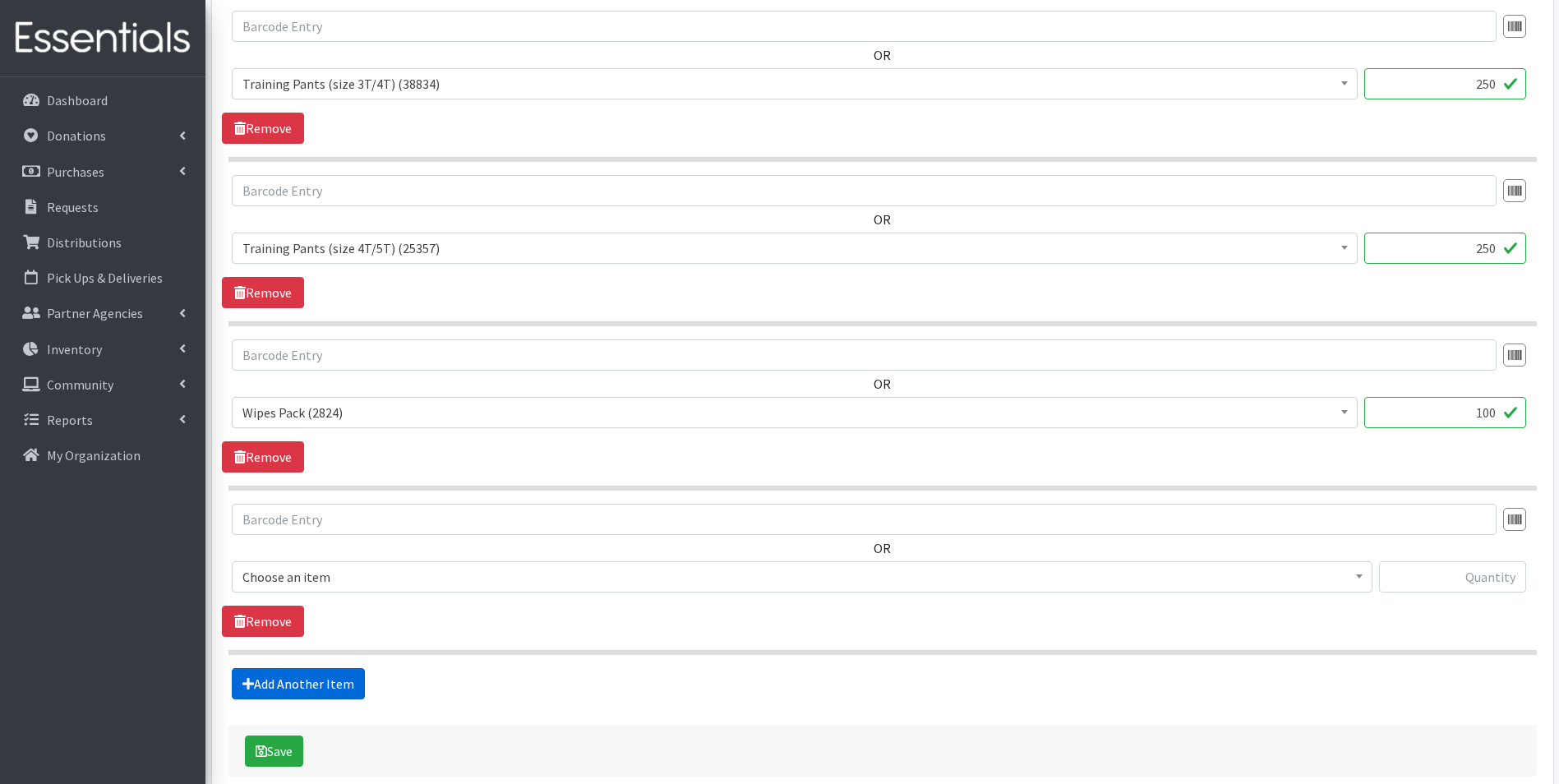 scroll, scrollTop: 2229, scrollLeft: 0, axis: vertical 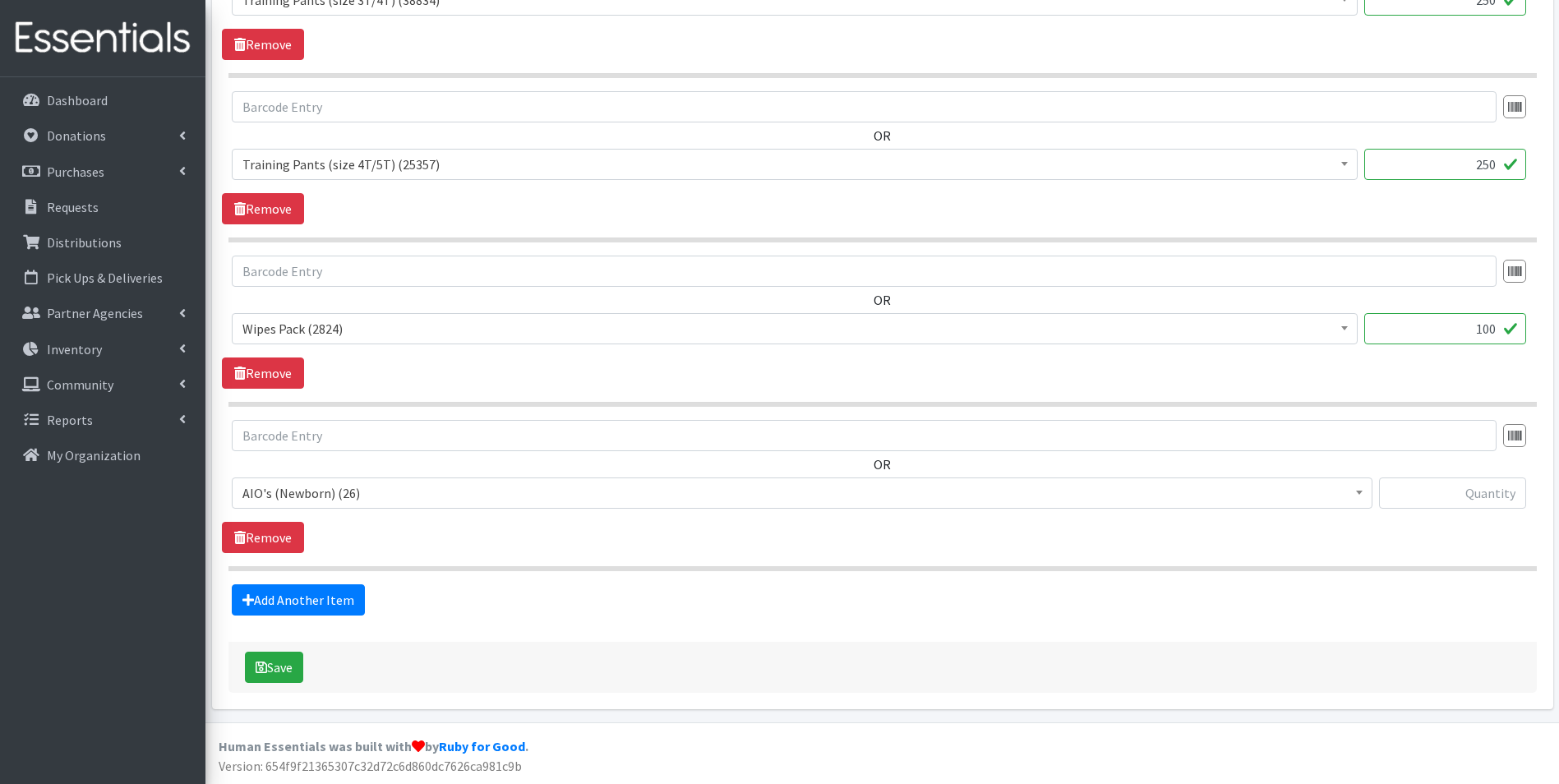 click on "AIO's (Newborn) (26)" at bounding box center [802, 493] 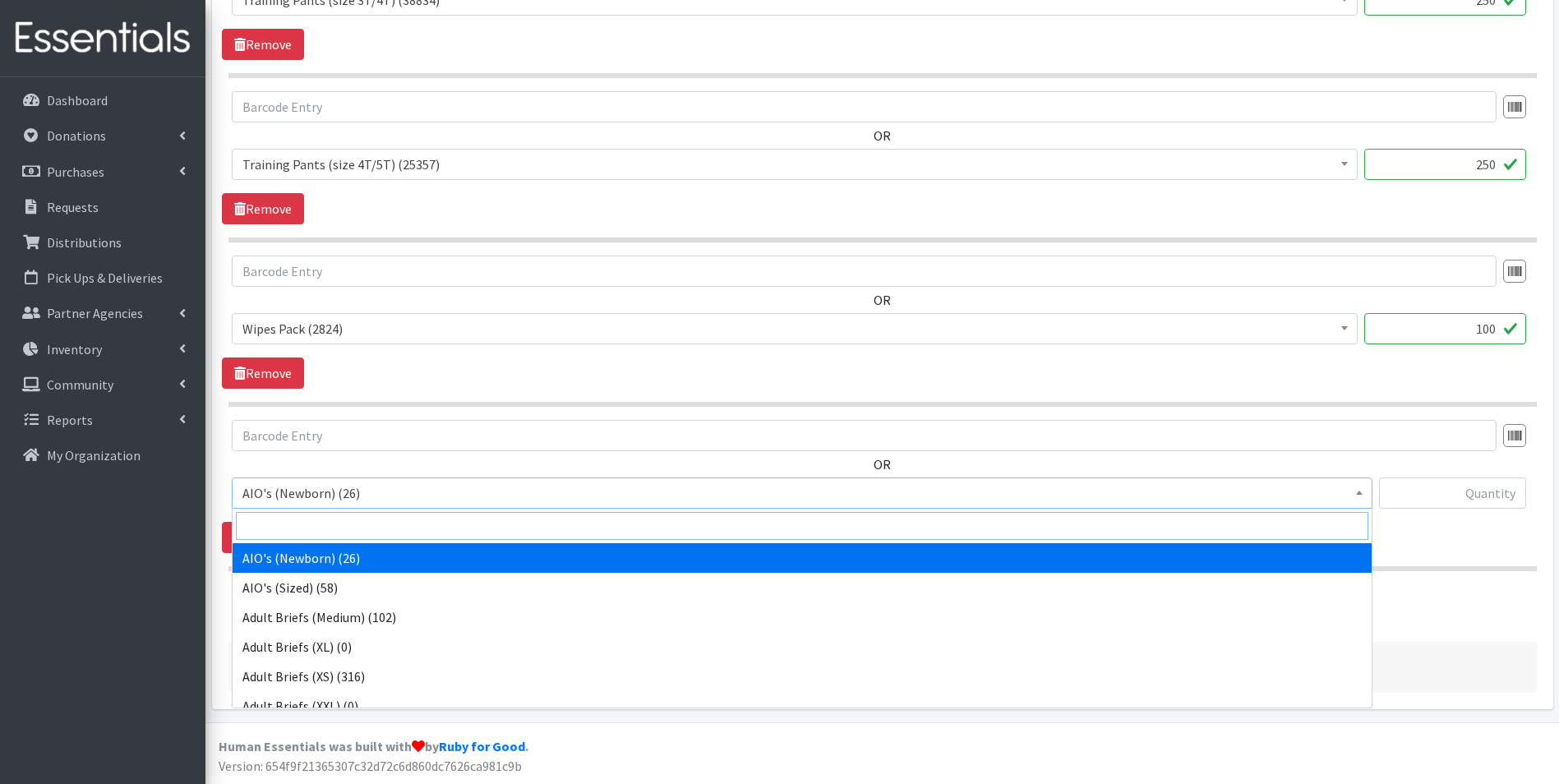 click at bounding box center (802, 526) 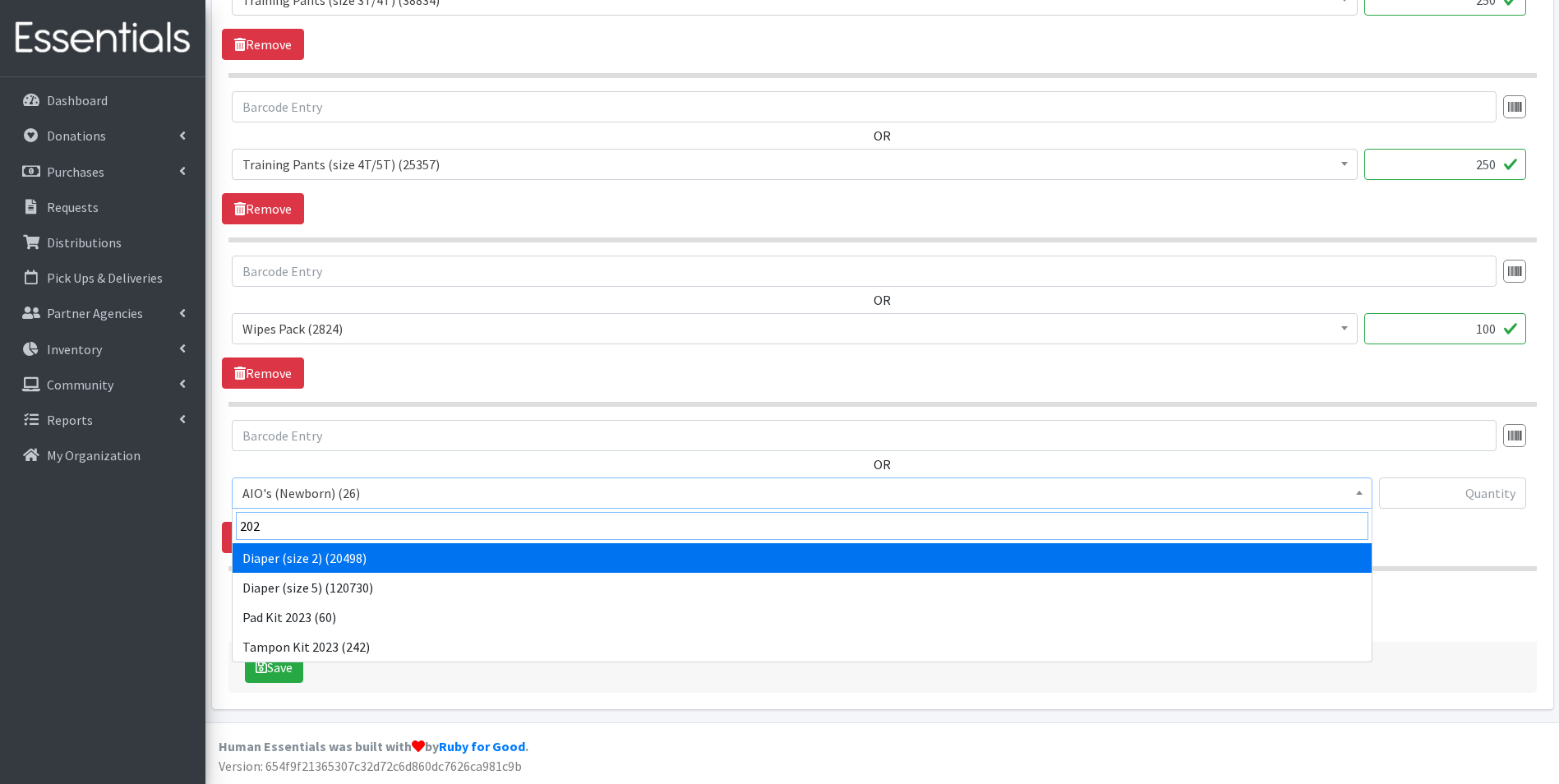 type on "2023" 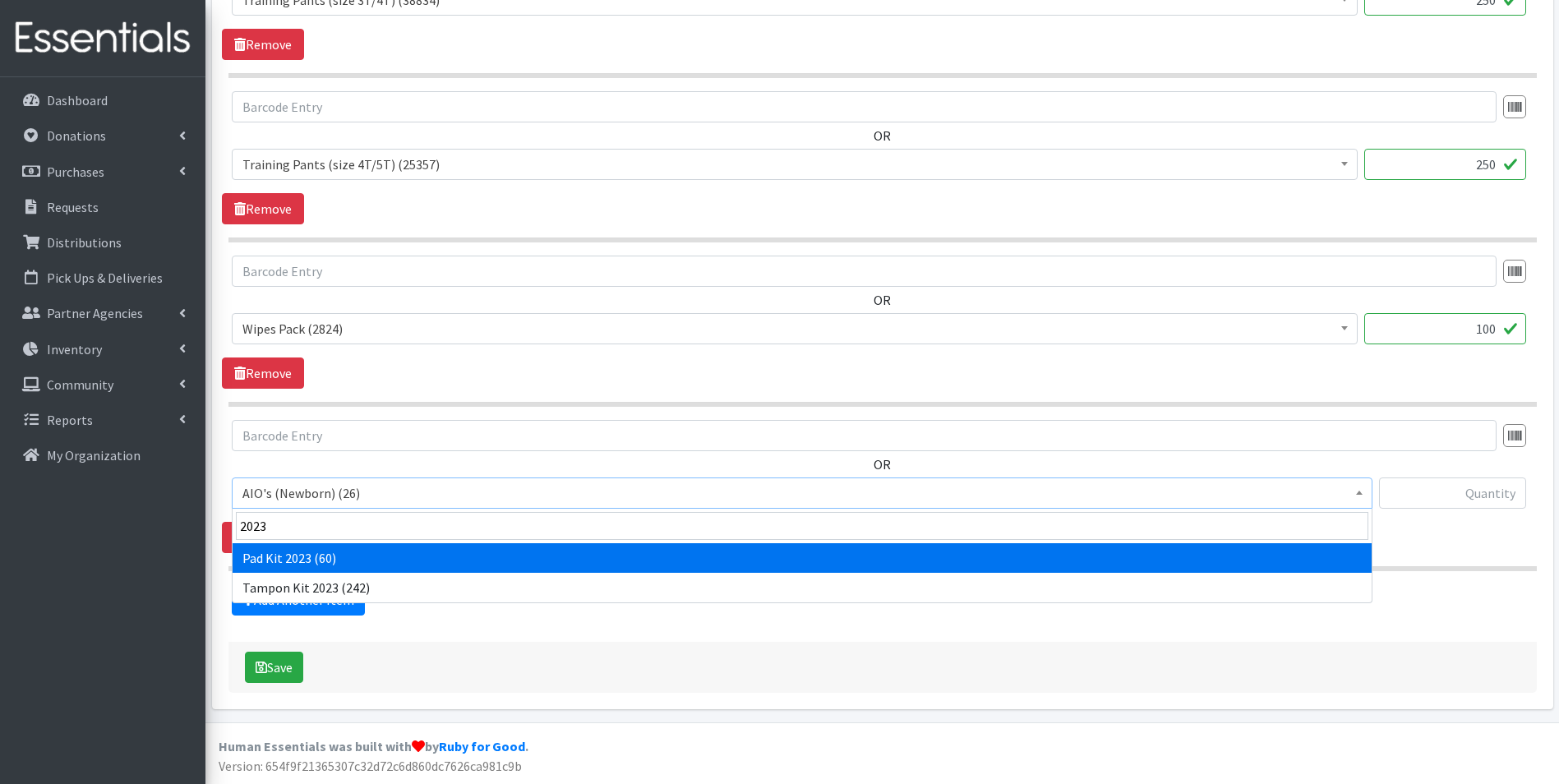 select on "12686" 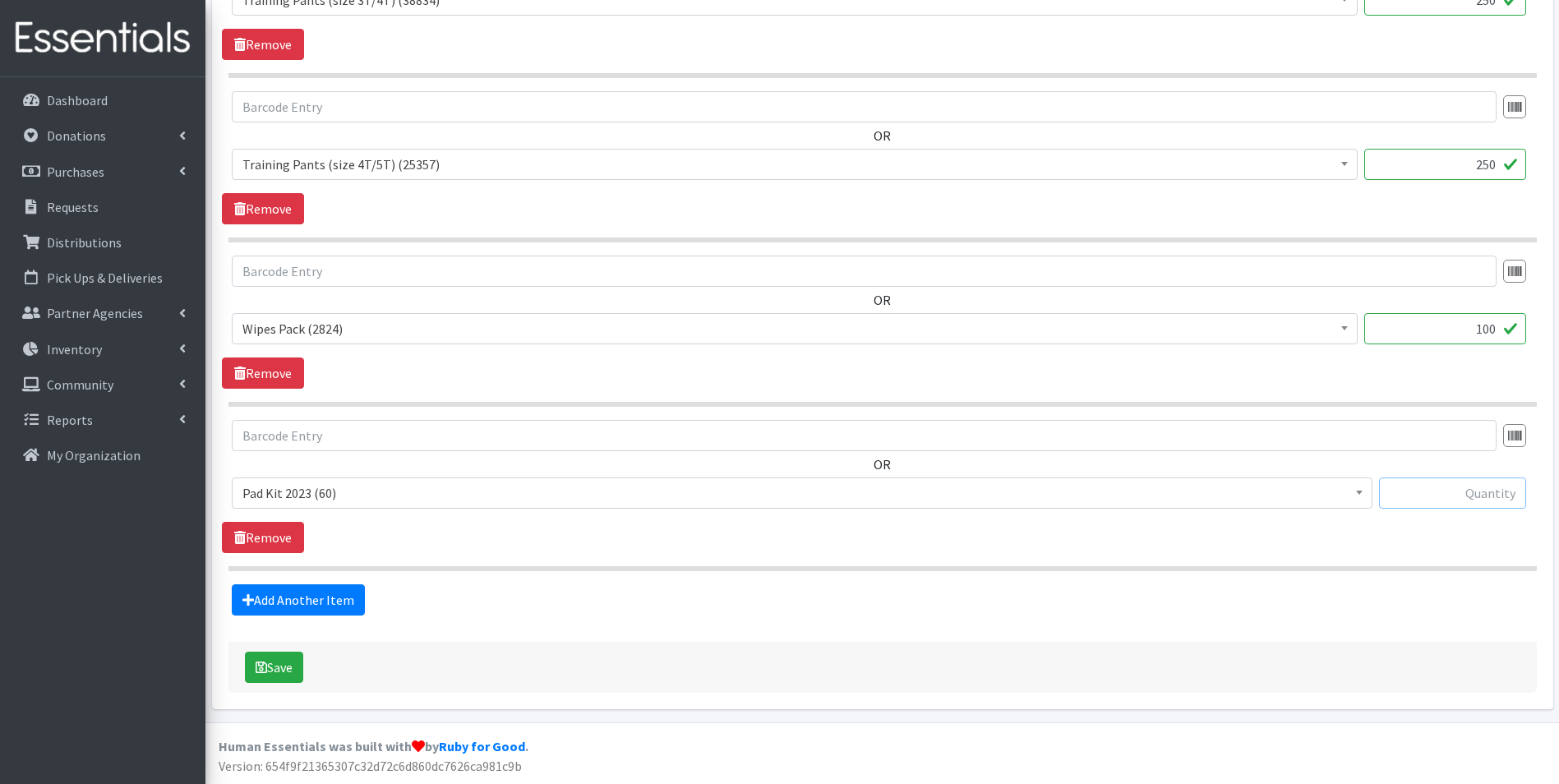 click at bounding box center (1452, 493) 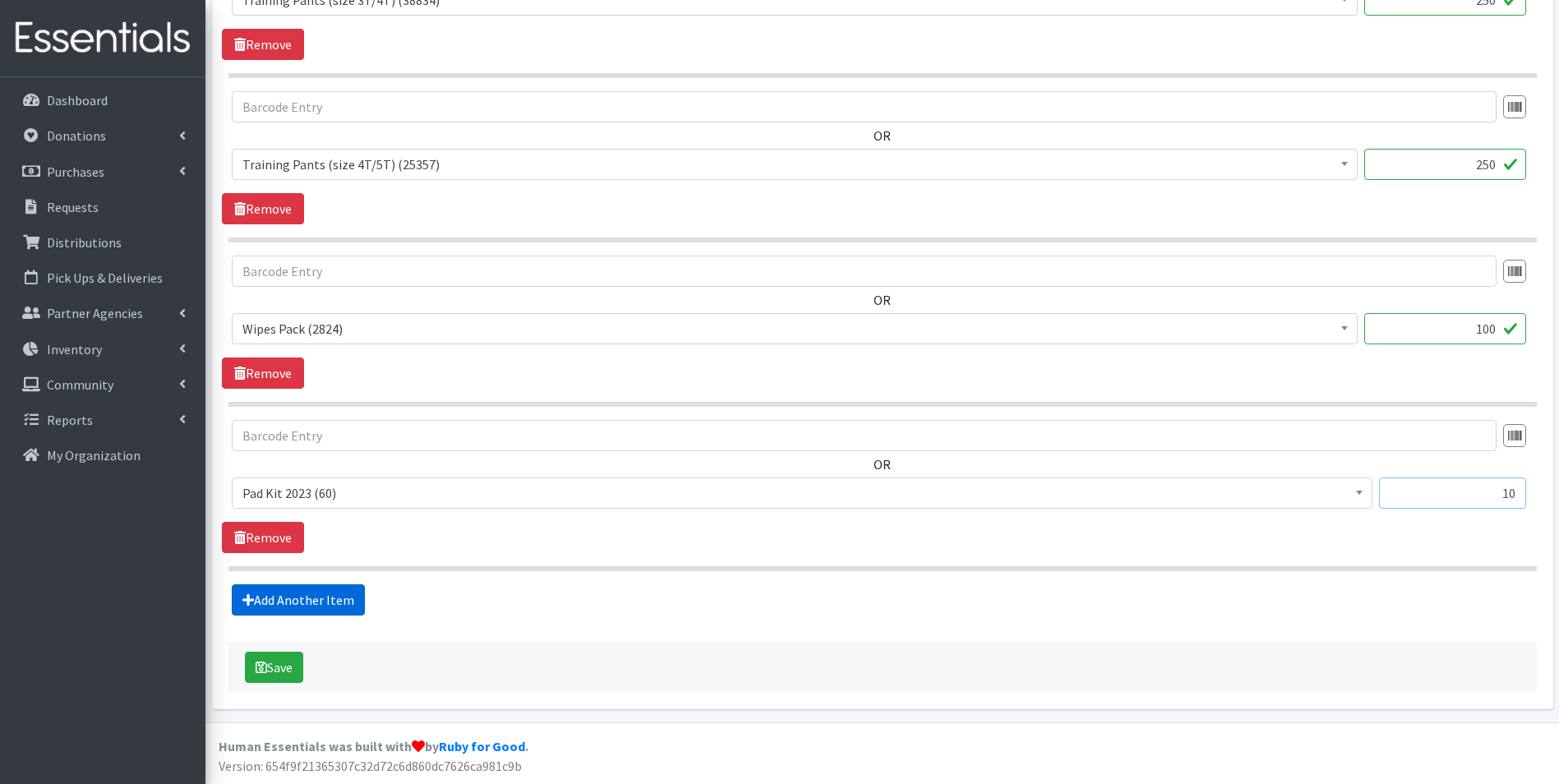 type on "10" 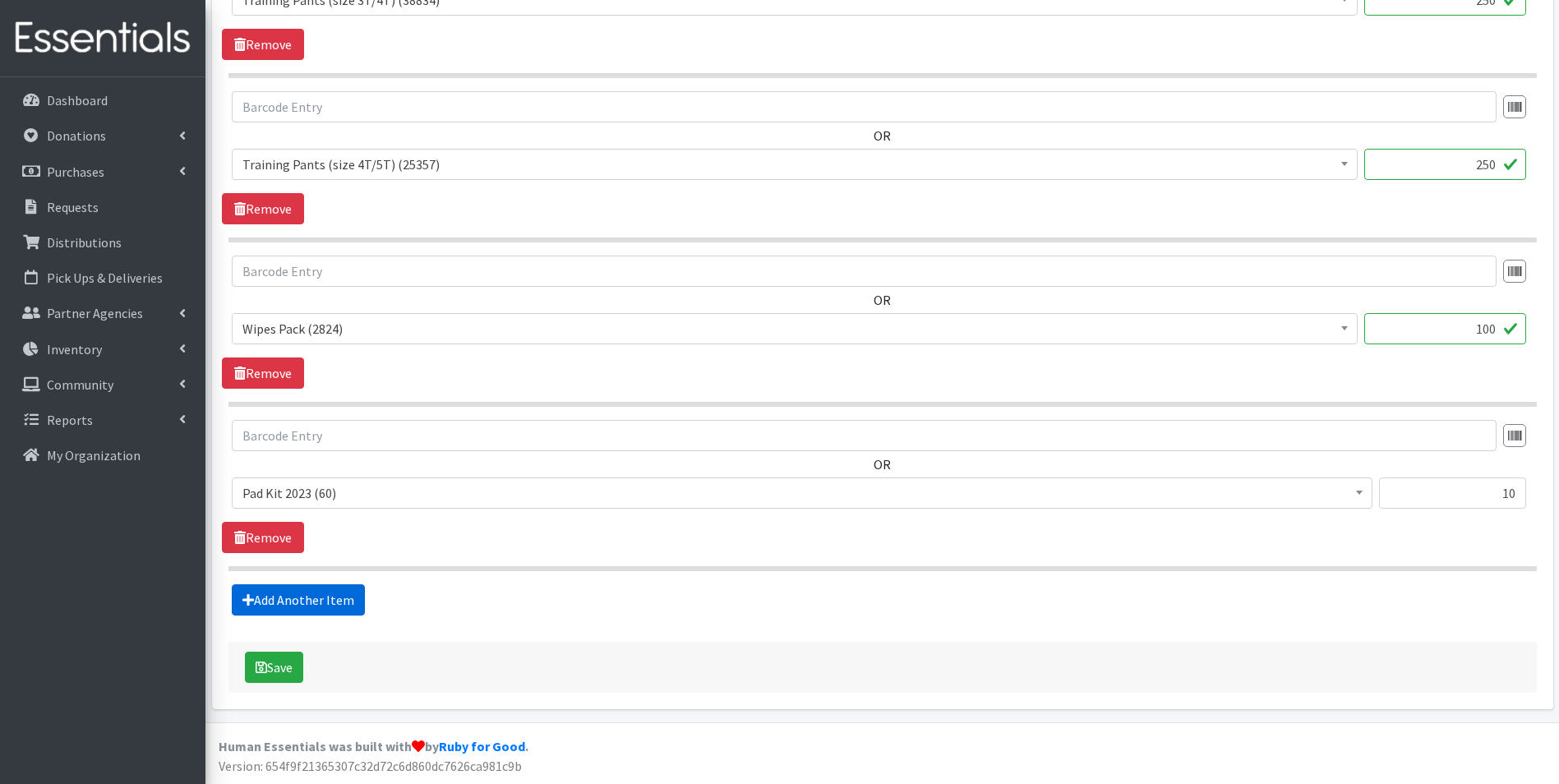 click on "Add Another Item" at bounding box center (298, 600) 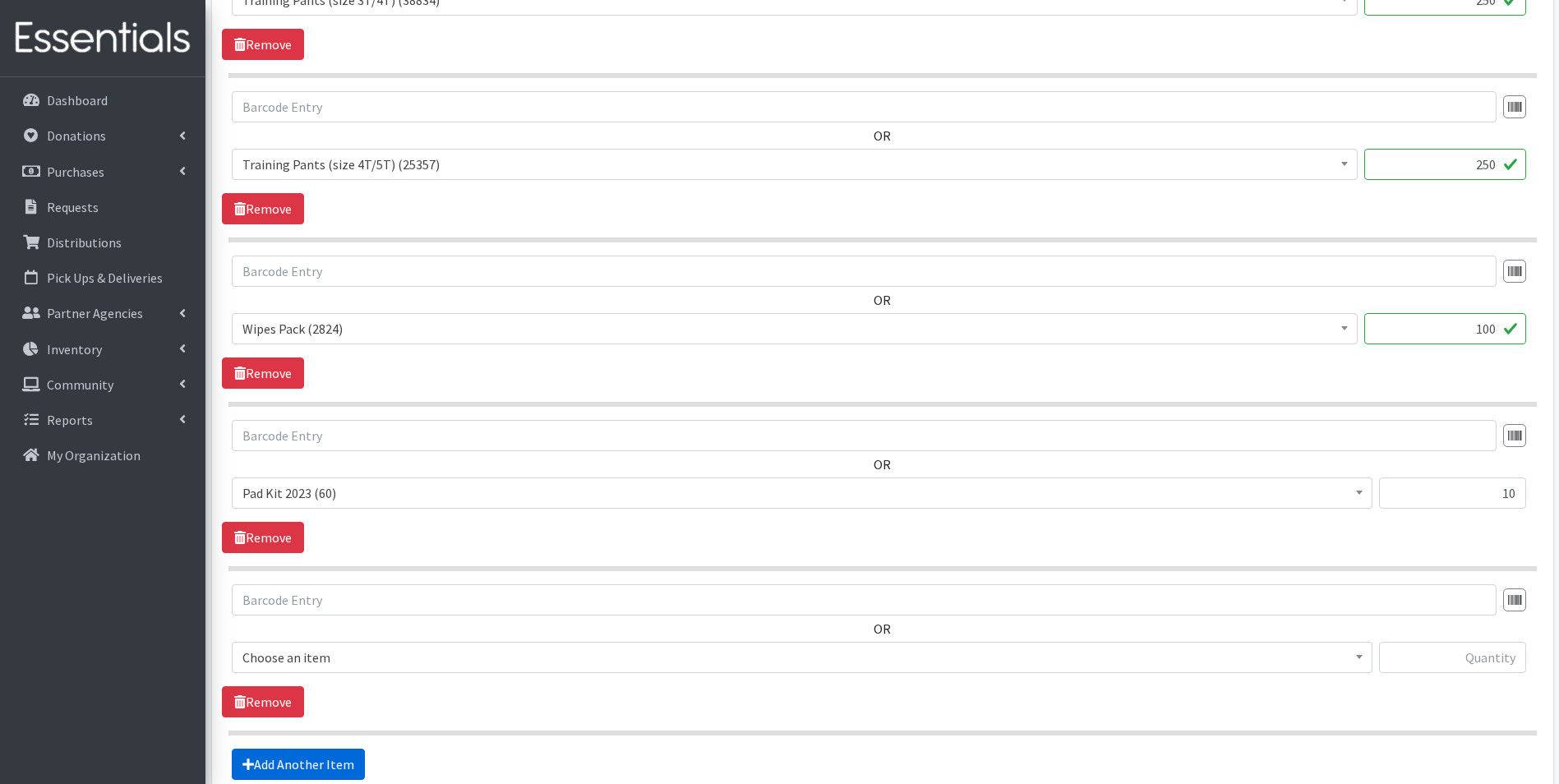 scroll, scrollTop: 2393, scrollLeft: 0, axis: vertical 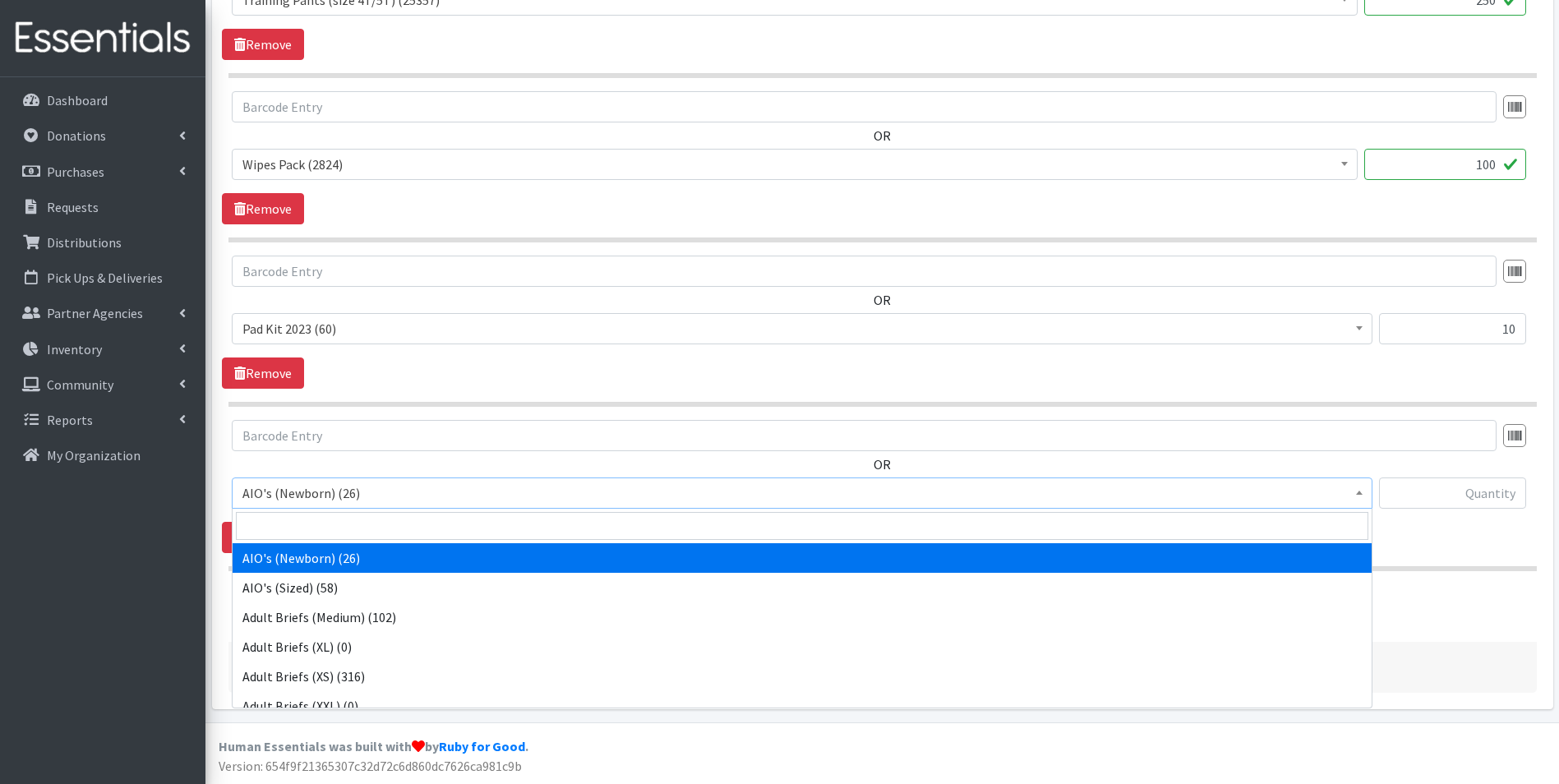 click on "AIO's (Newborn) (26)" at bounding box center (802, 493) 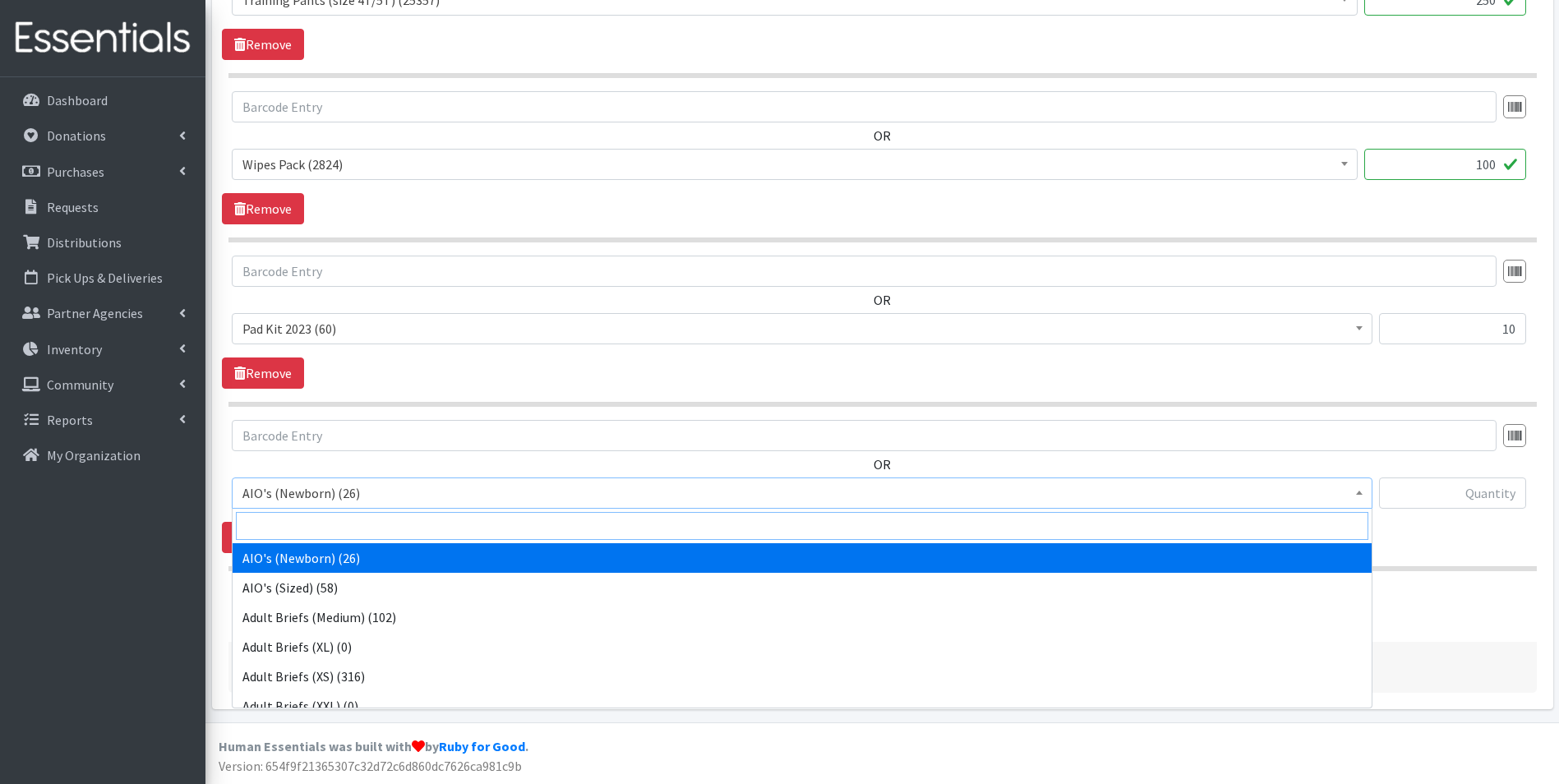 click at bounding box center [802, 526] 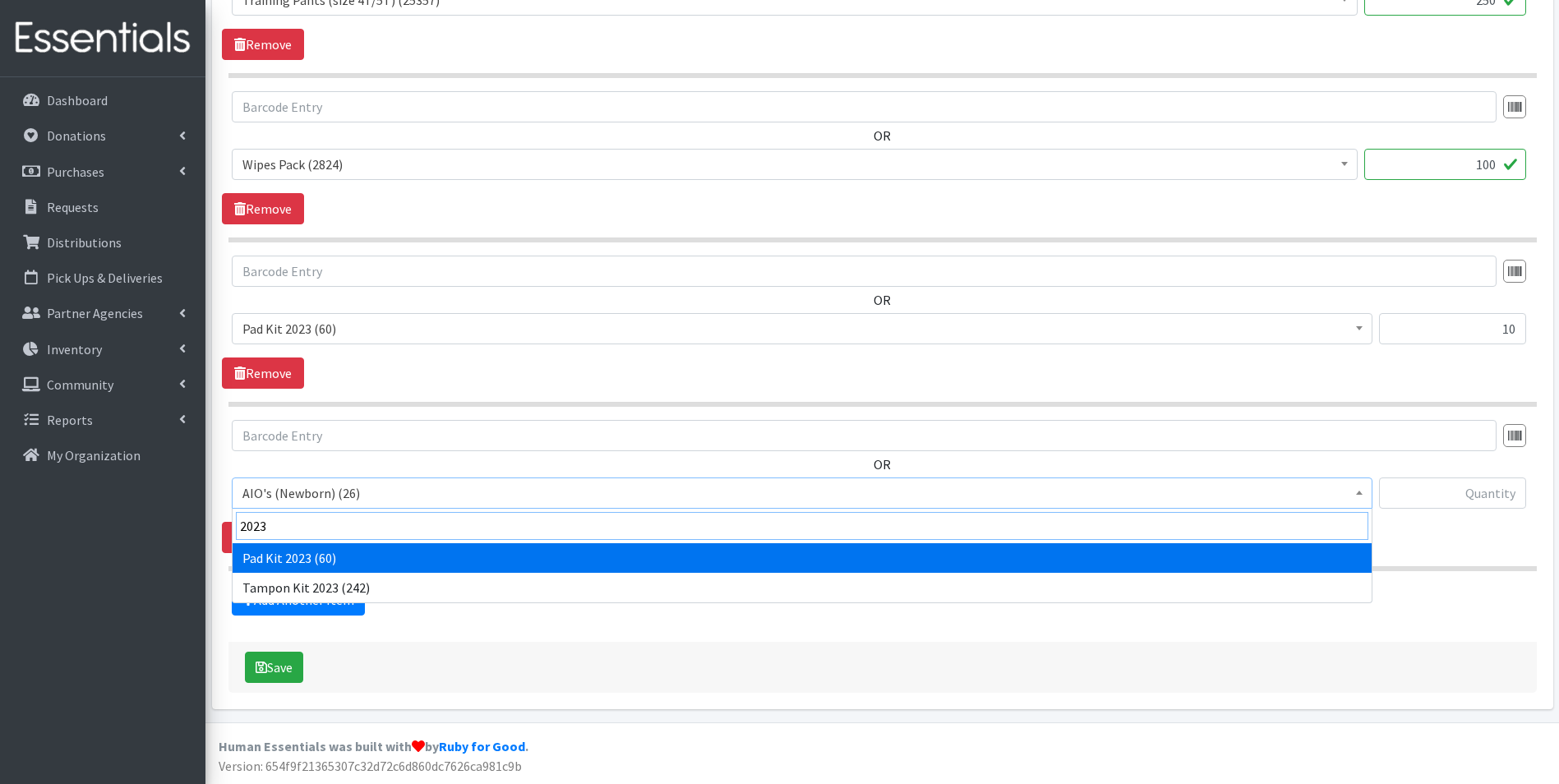 type on "2023" 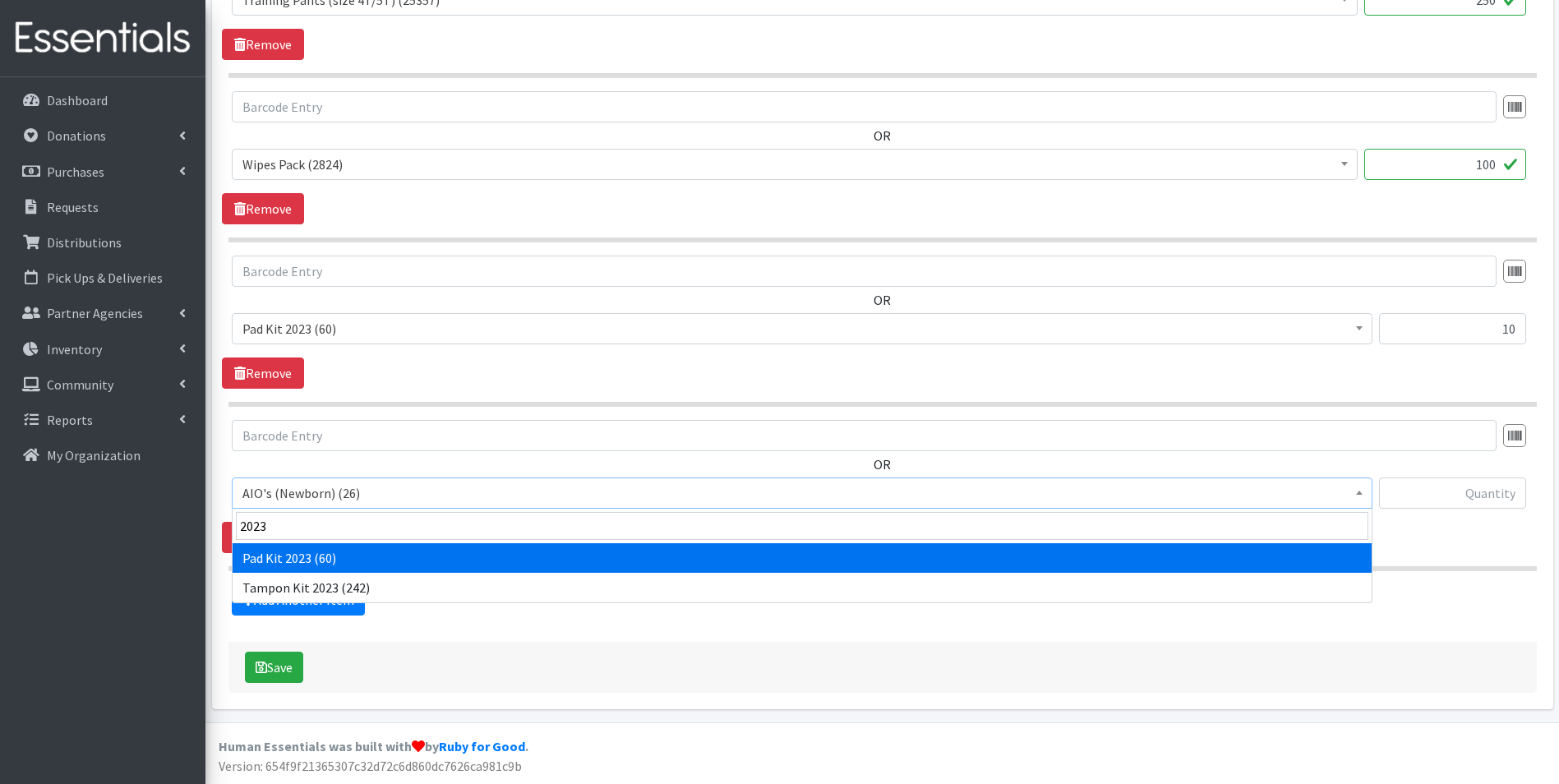 select on "12686" 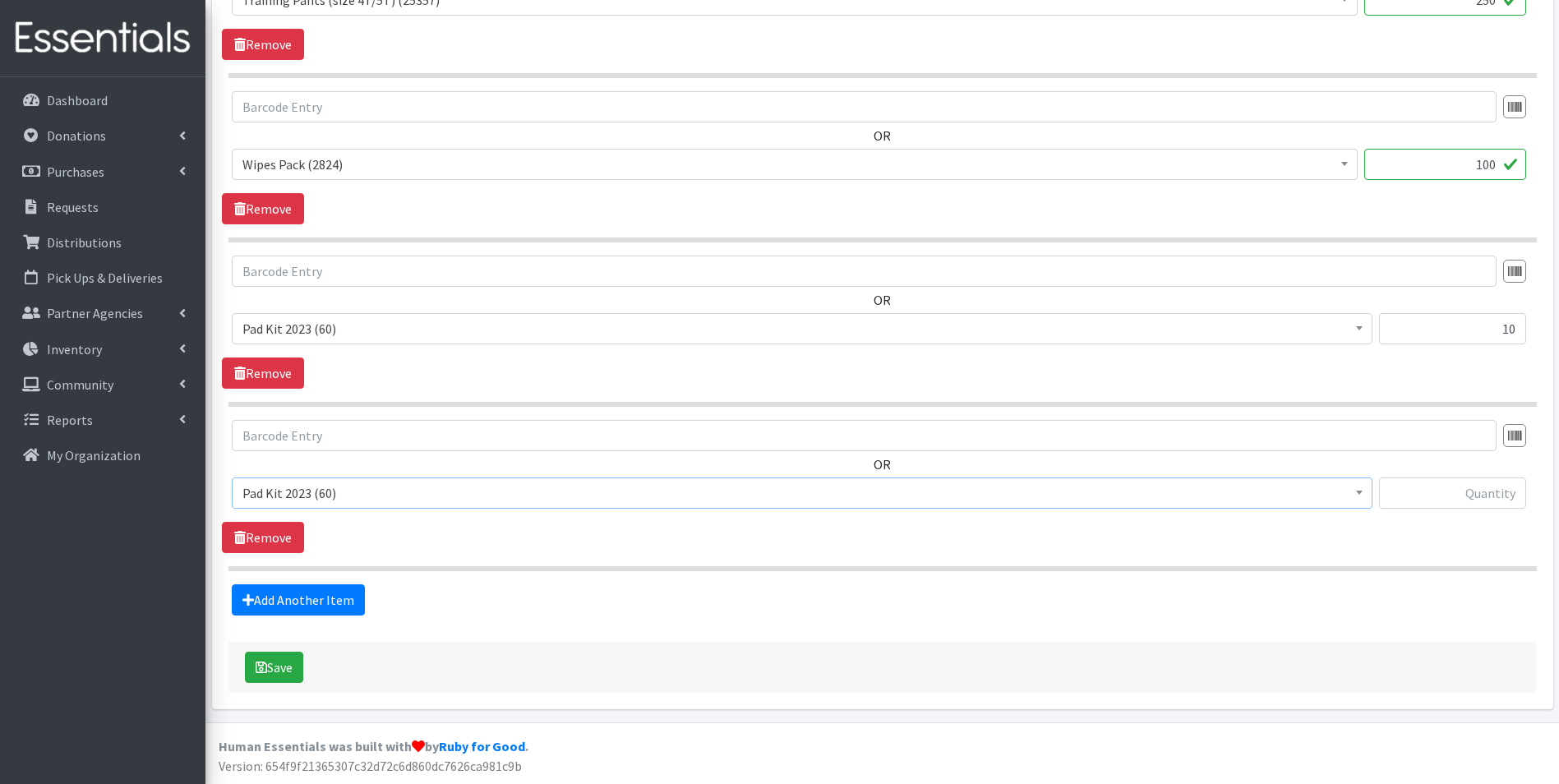 click on "Pad Kit 2023 (60)" at bounding box center [802, 493] 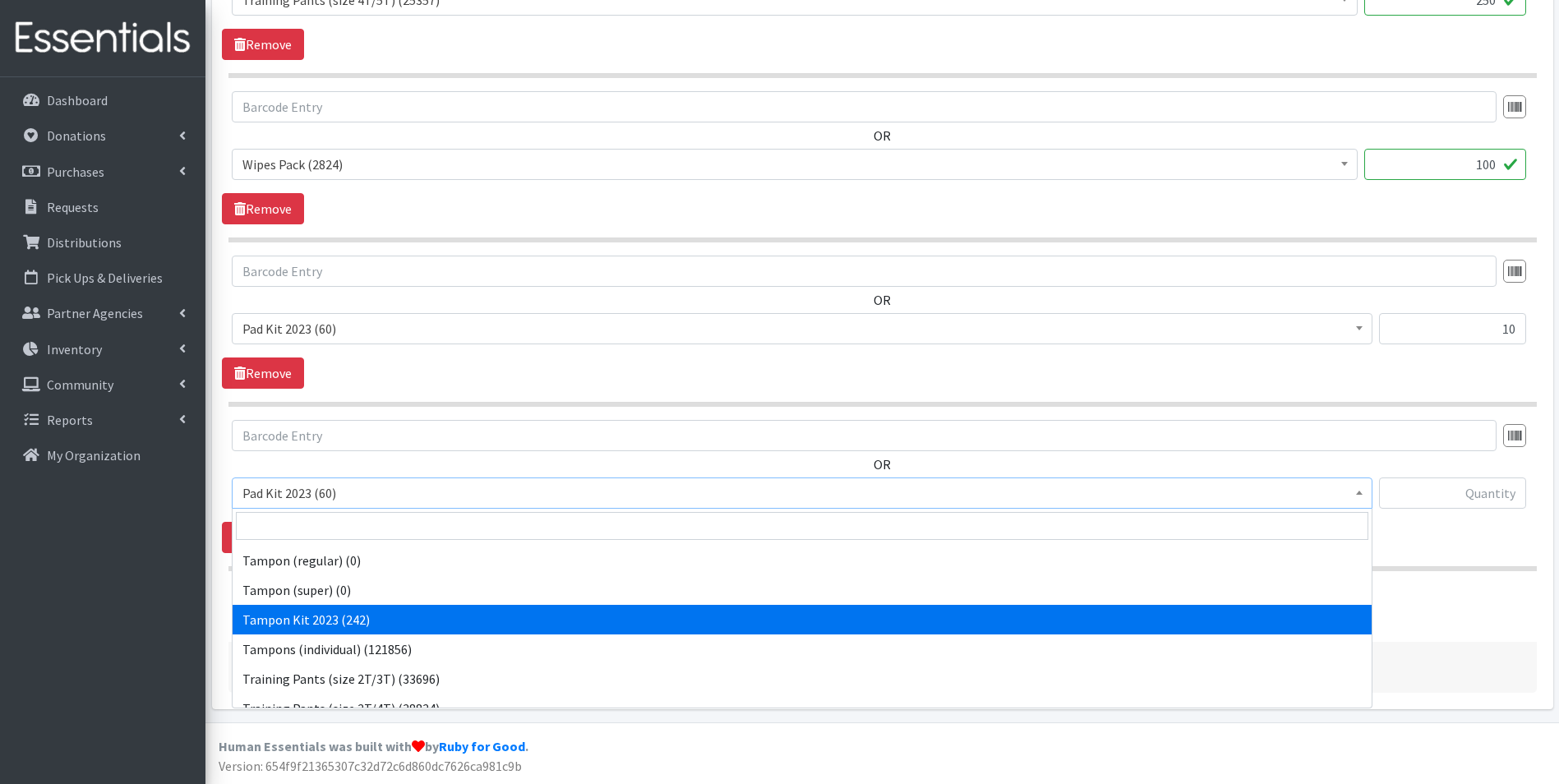 scroll, scrollTop: 1801, scrollLeft: 0, axis: vertical 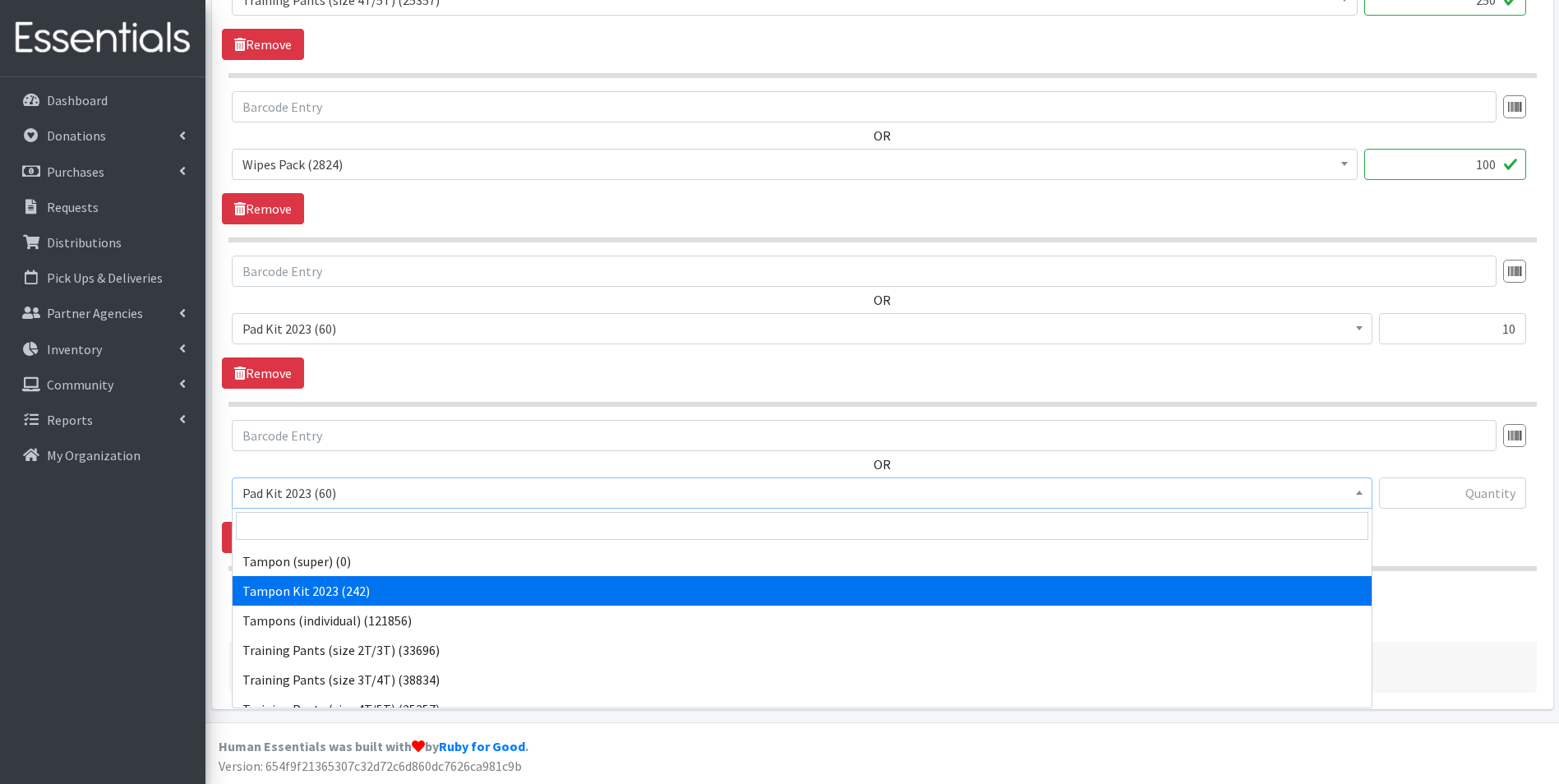 select on "12643" 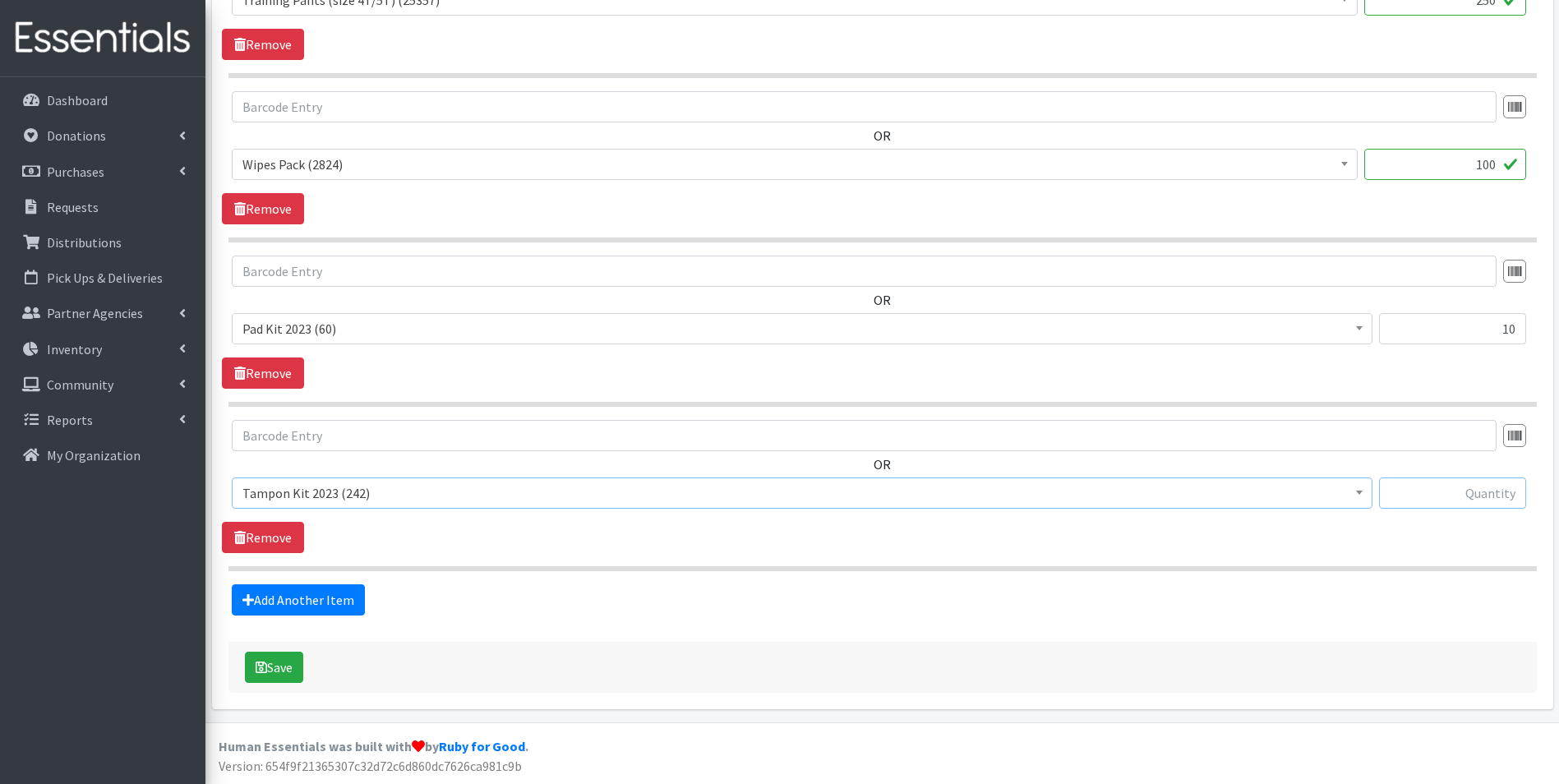 click at bounding box center (1452, 493) 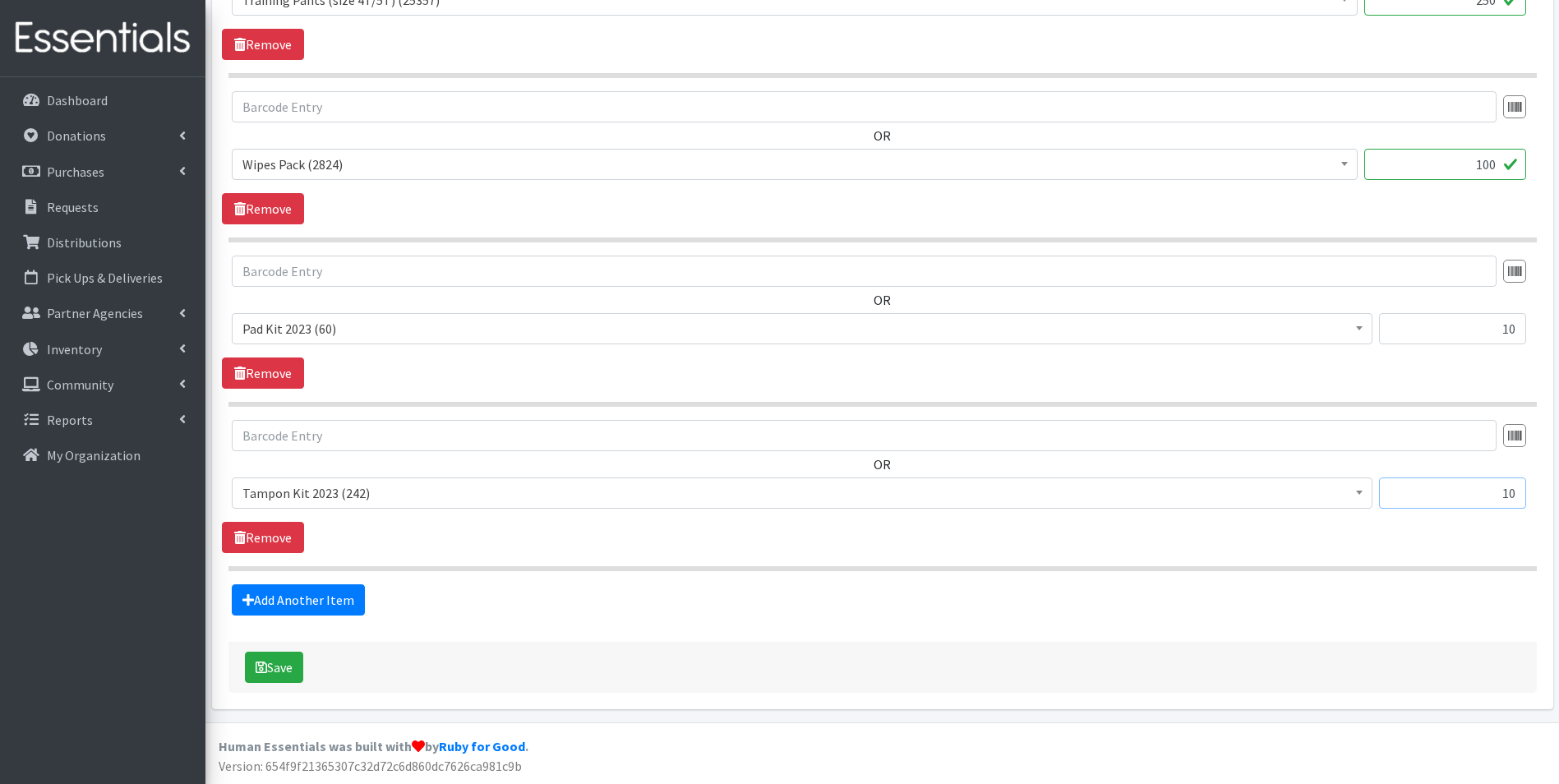 type on "10" 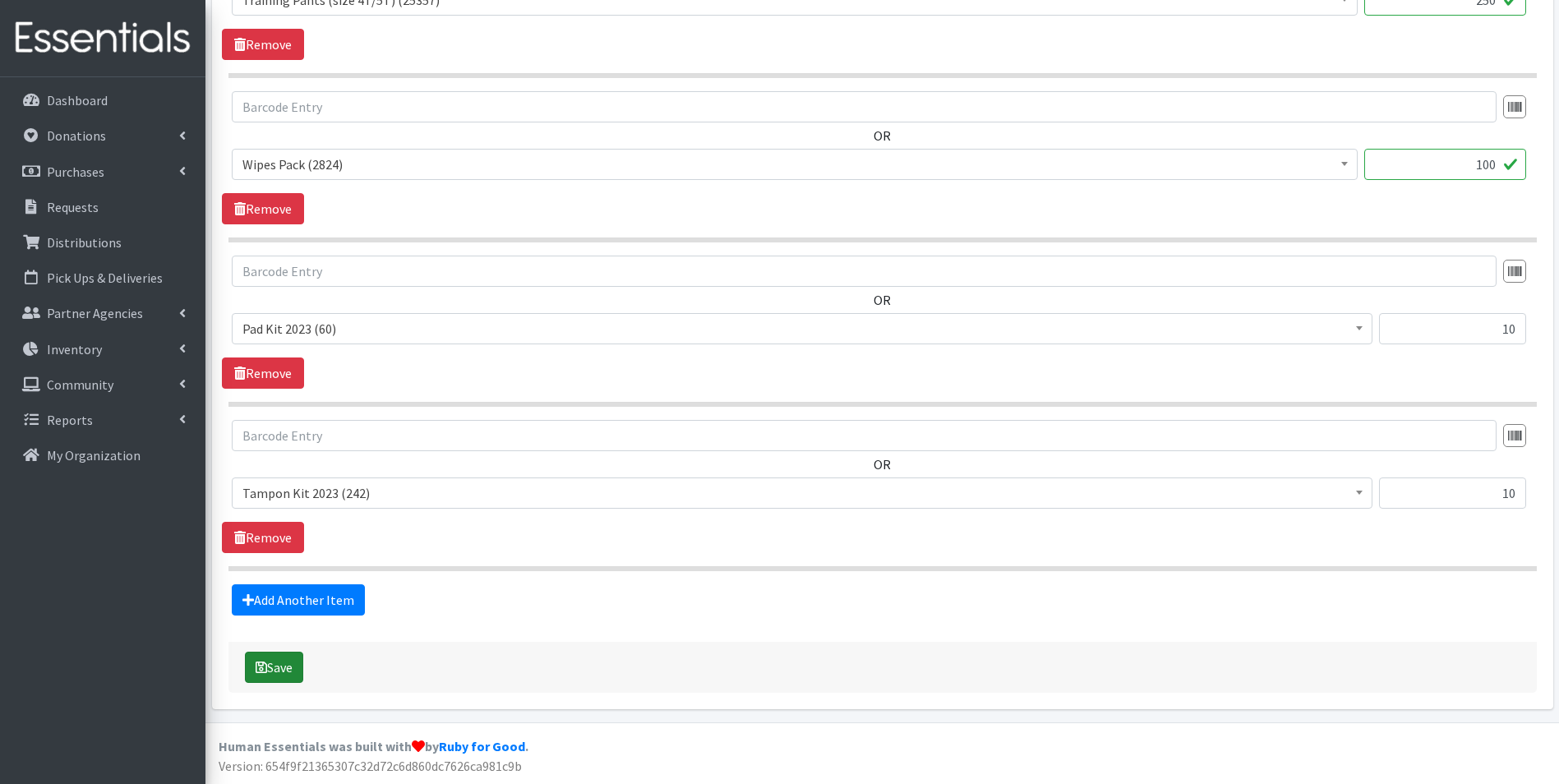 click on "Save" at bounding box center [274, 667] 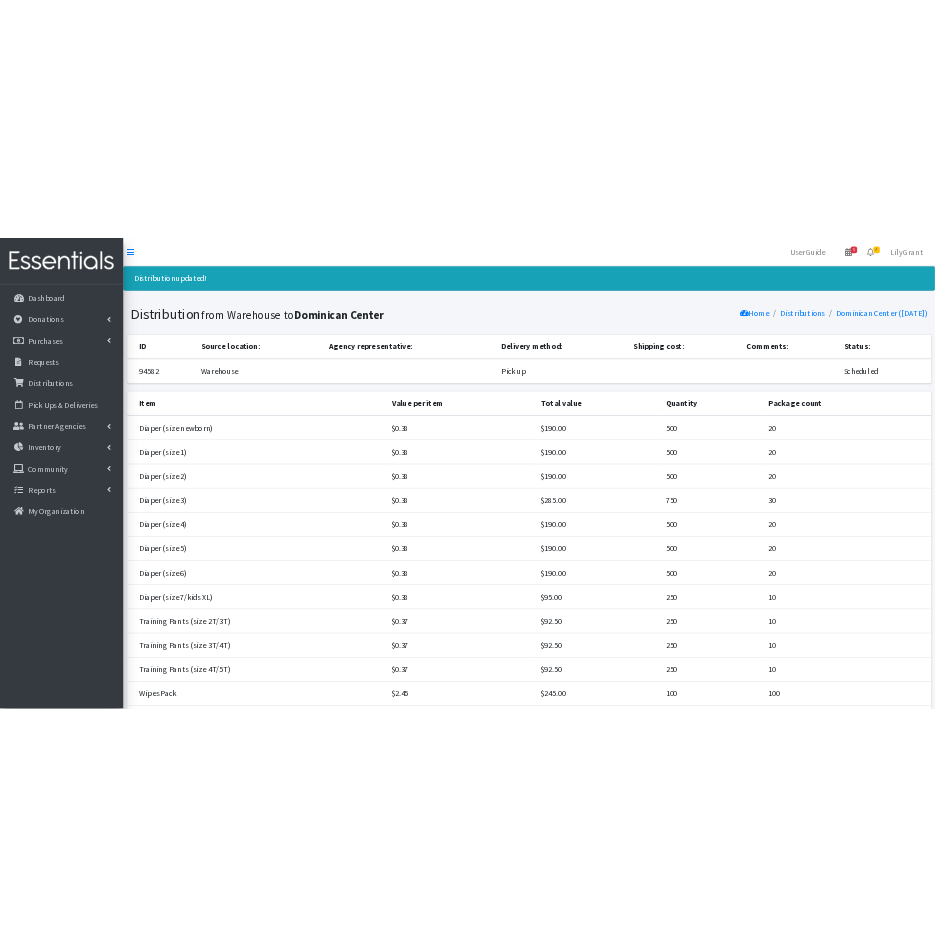 scroll, scrollTop: 0, scrollLeft: 0, axis: both 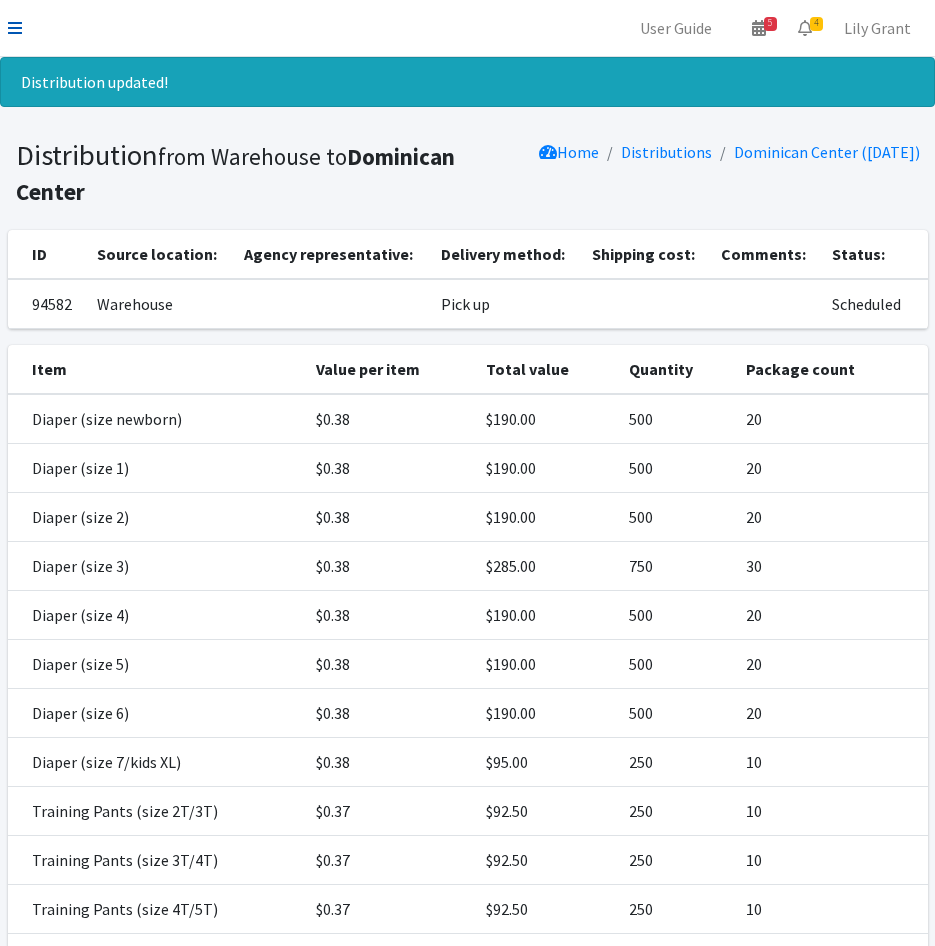 click at bounding box center (15, 28) 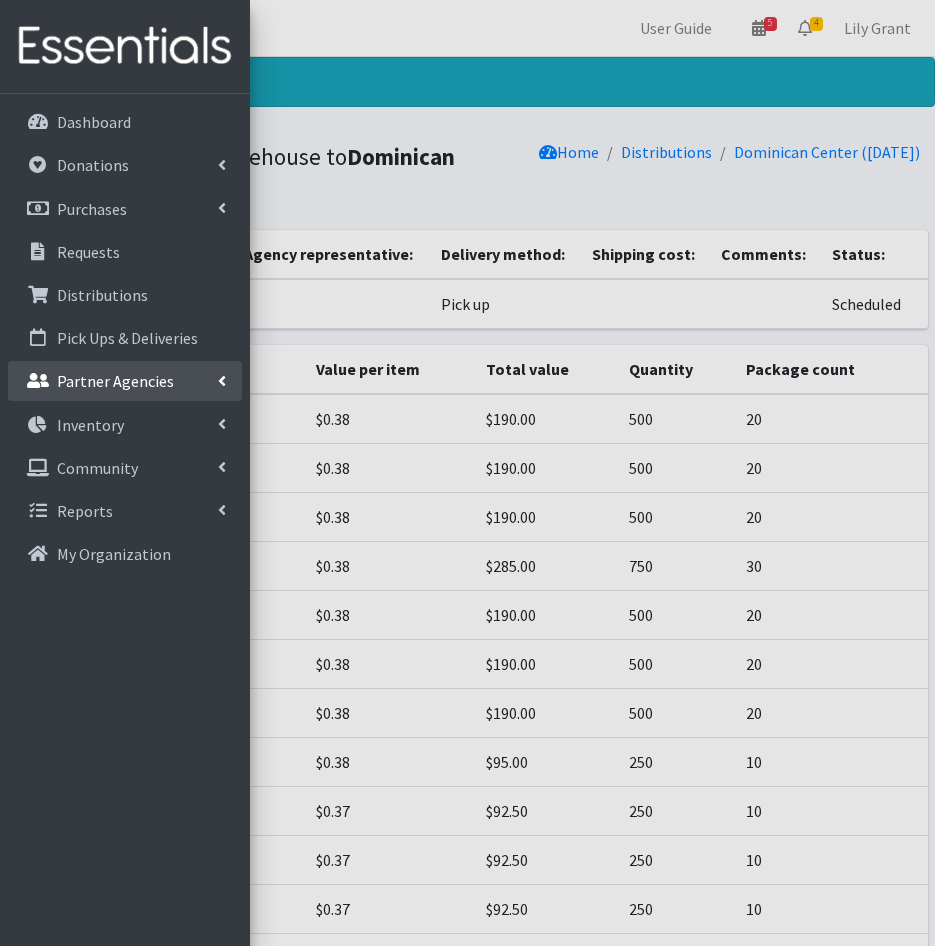 click on "Partner Agencies" at bounding box center (125, 381) 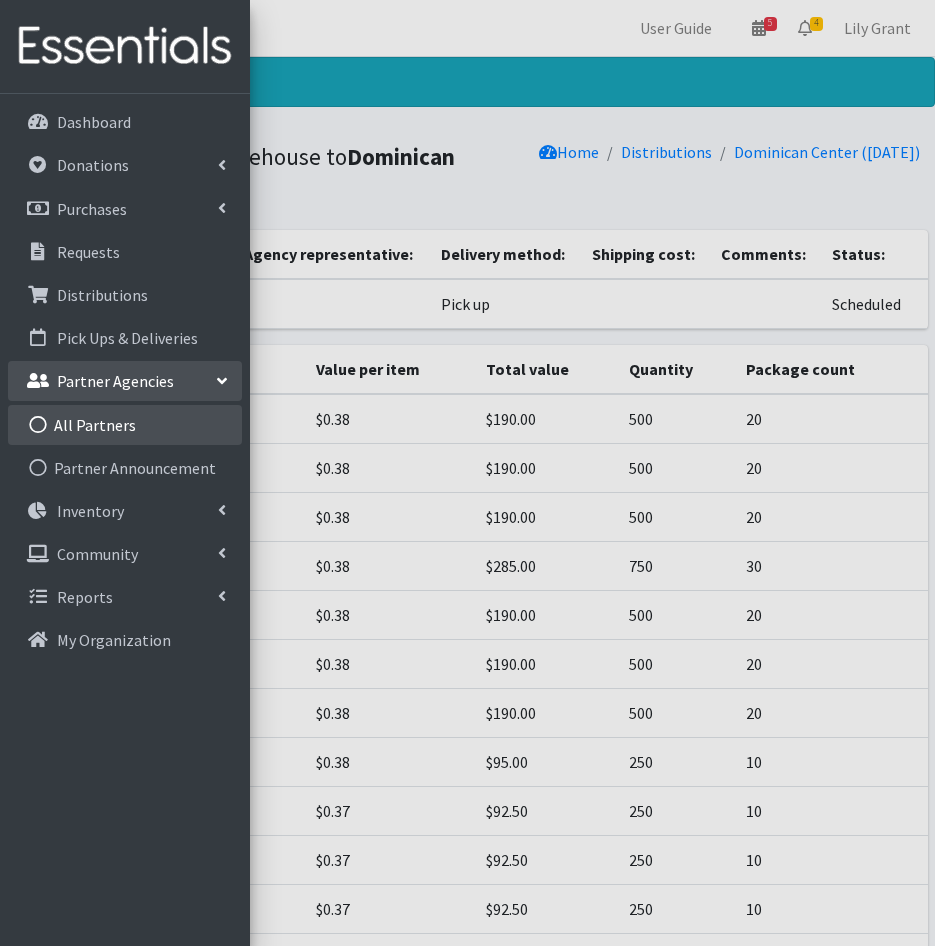 click on "All Partners" at bounding box center (125, 425) 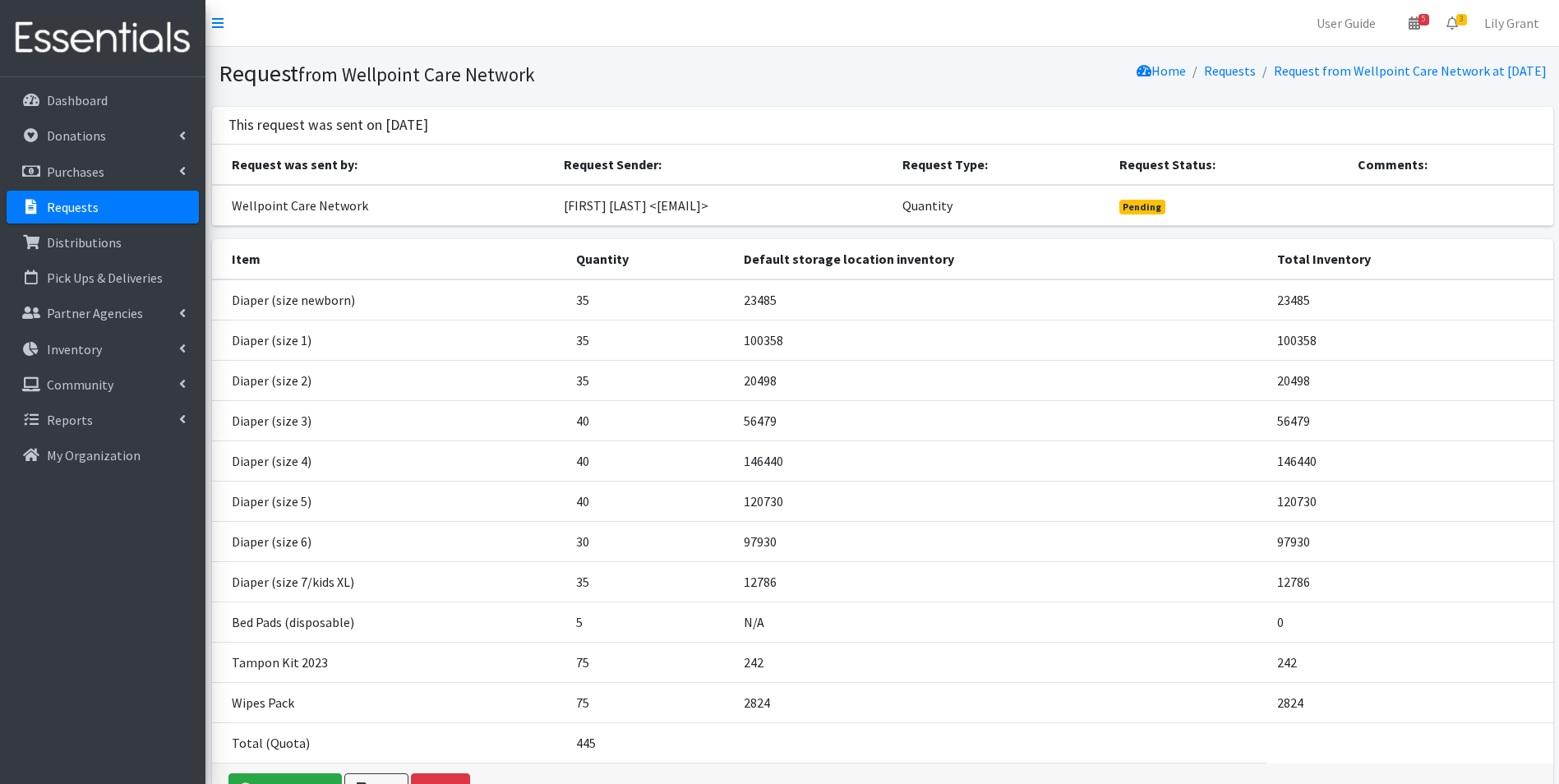 scroll, scrollTop: 0, scrollLeft: 0, axis: both 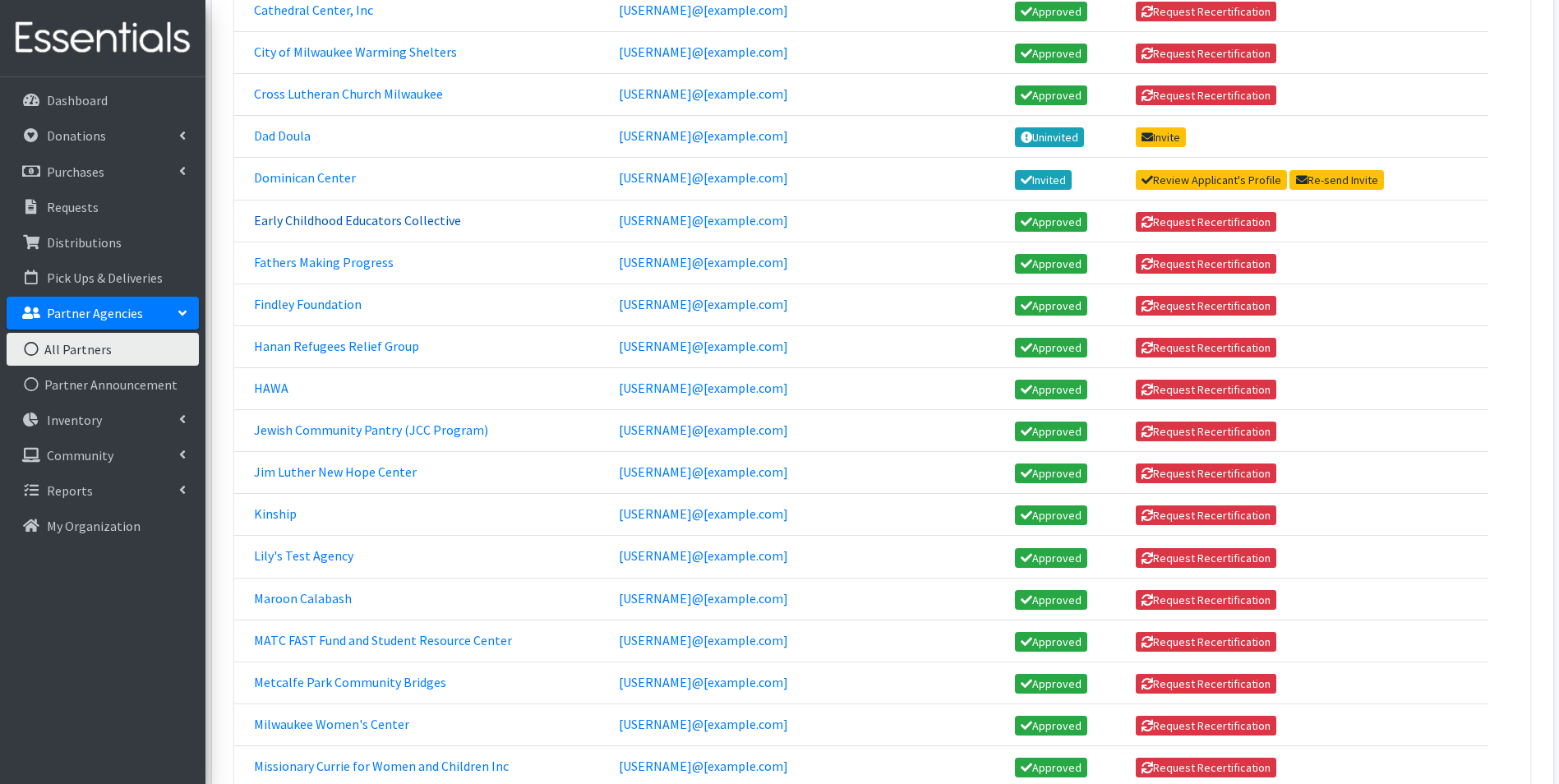 click on "Early Childhood Educators Collective" at bounding box center [357, 220] 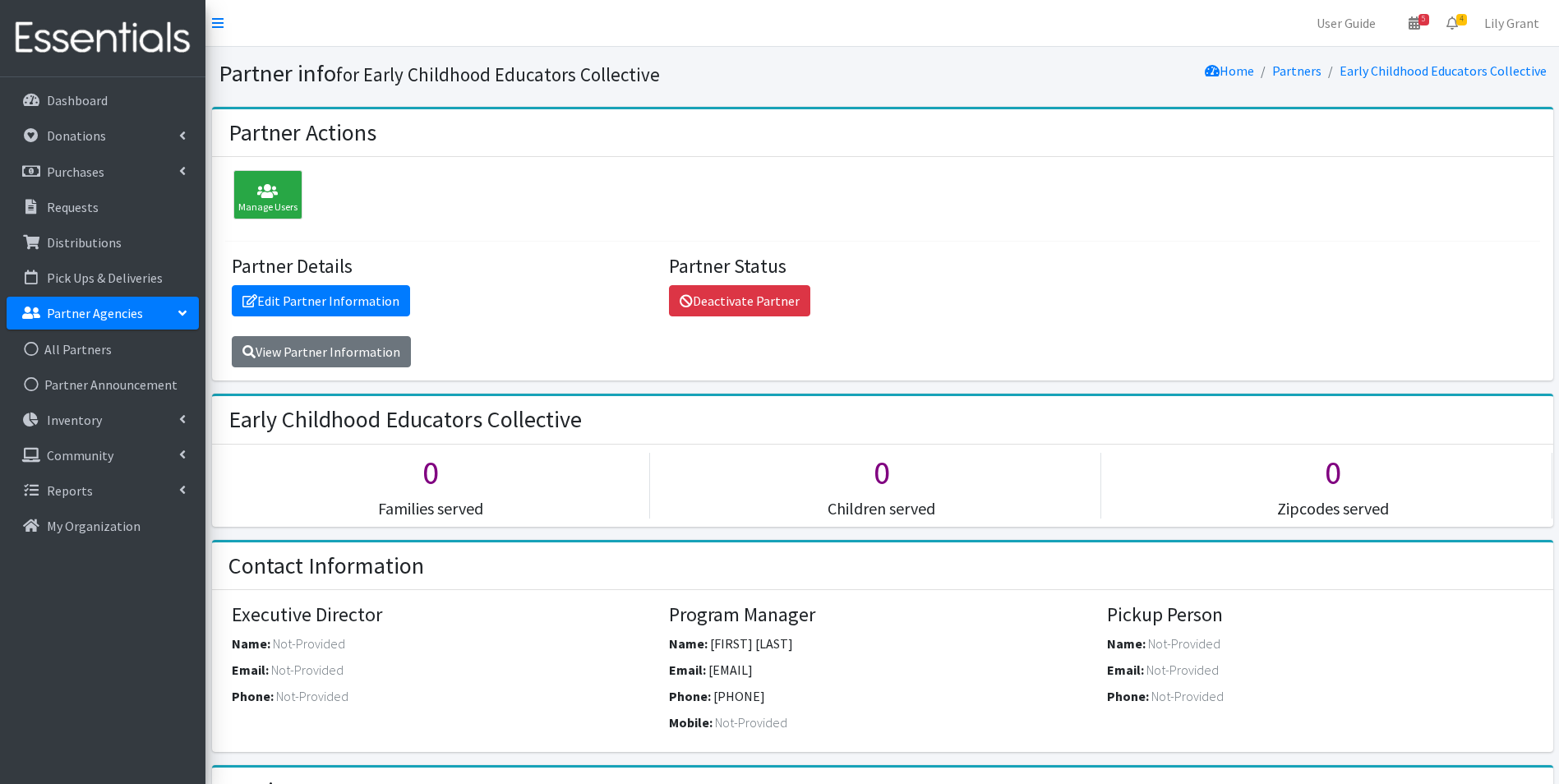 scroll, scrollTop: 0, scrollLeft: 0, axis: both 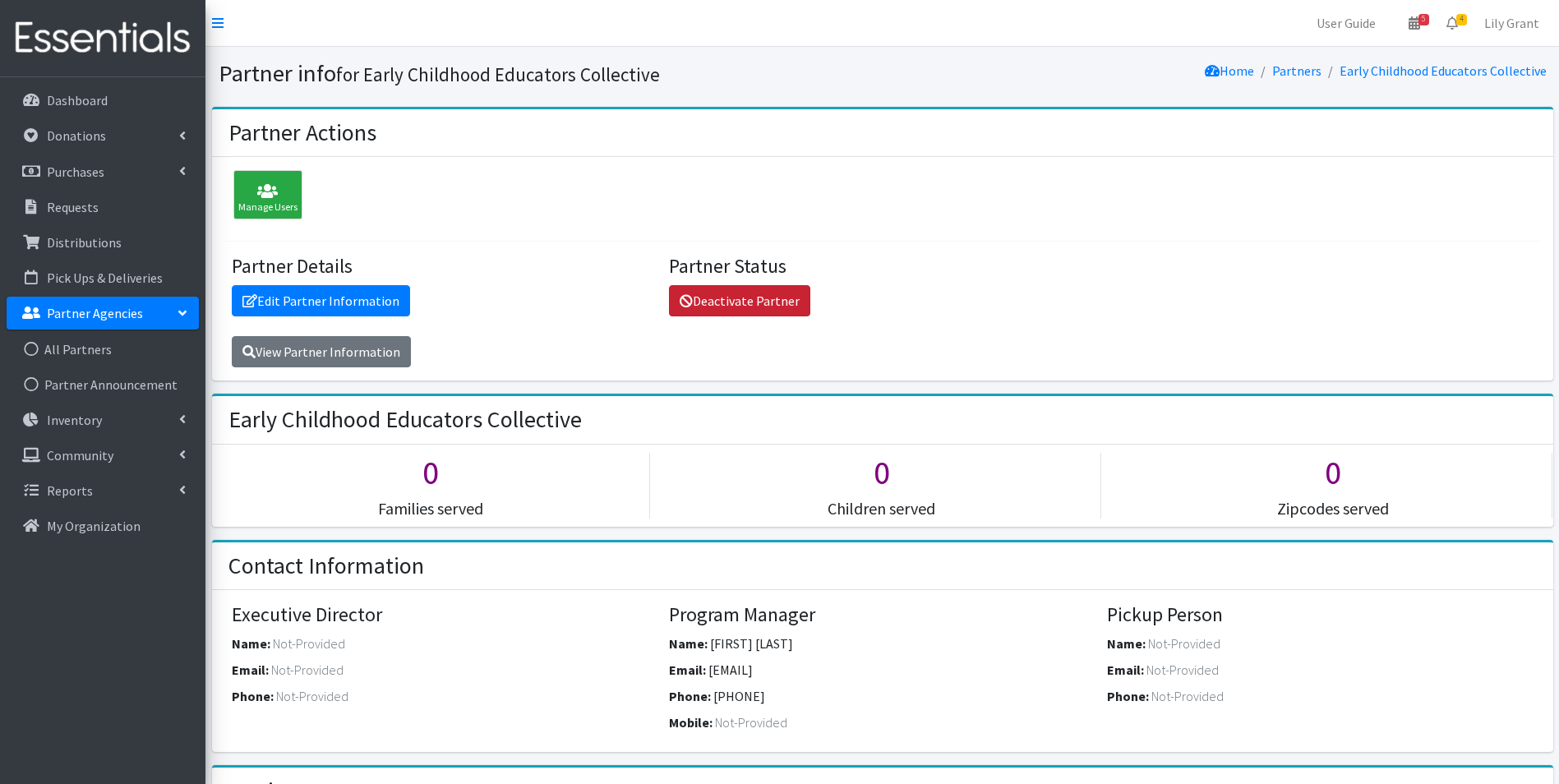click on "Deactivate Partner" at bounding box center [740, 301] 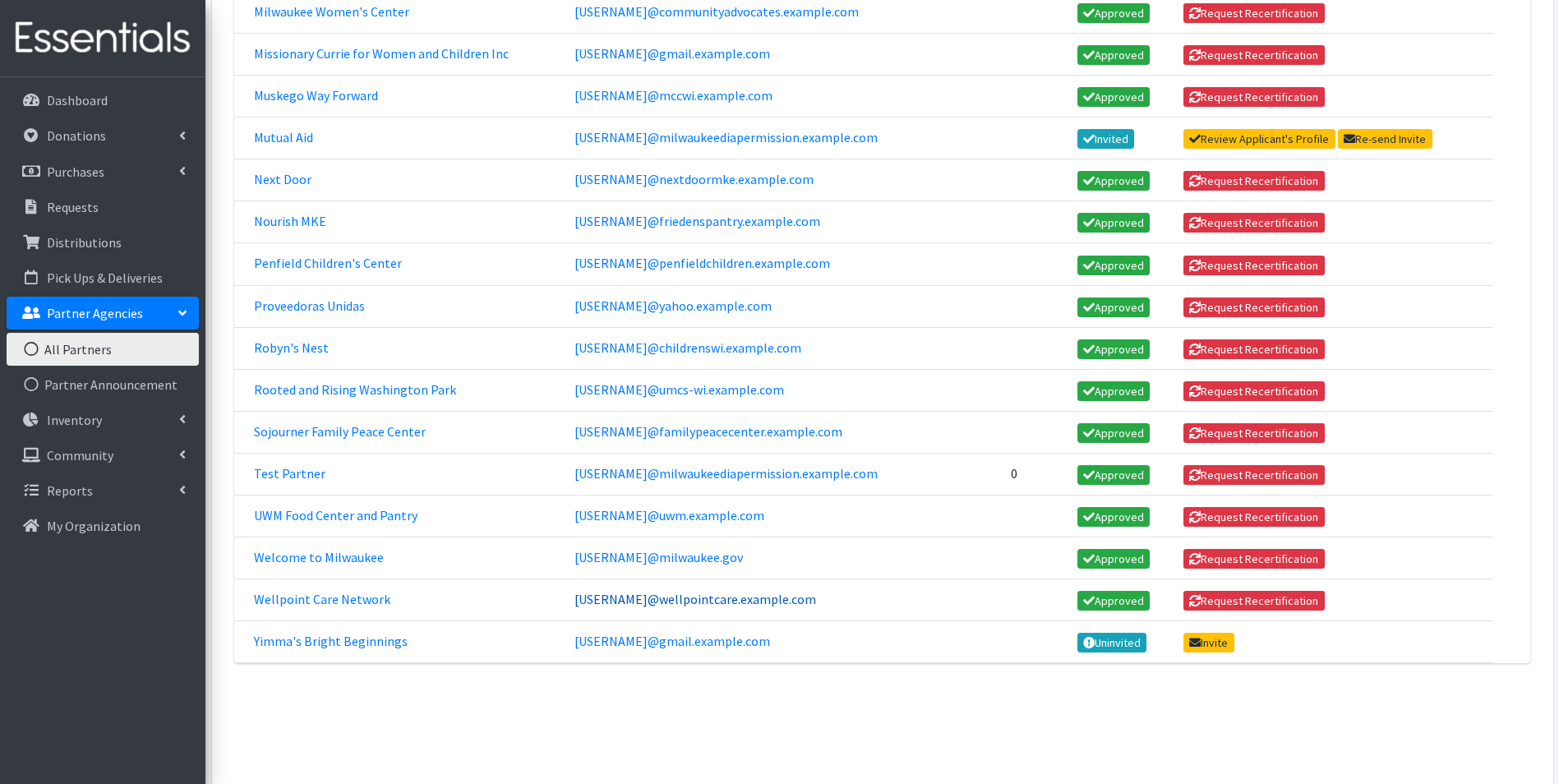 scroll, scrollTop: 1233, scrollLeft: 0, axis: vertical 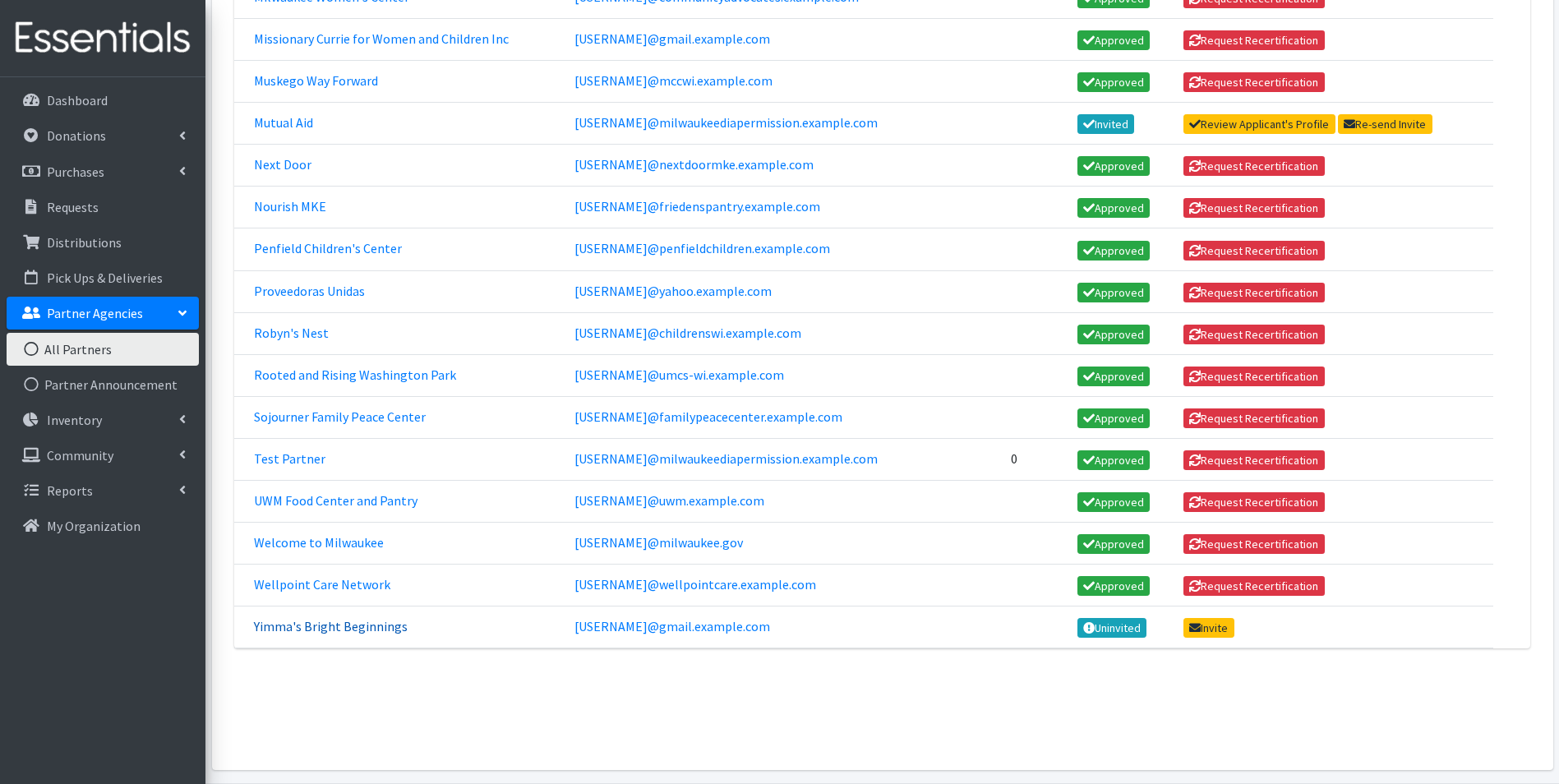 click on "Yimma's Bright Beginnings" at bounding box center (330, 626) 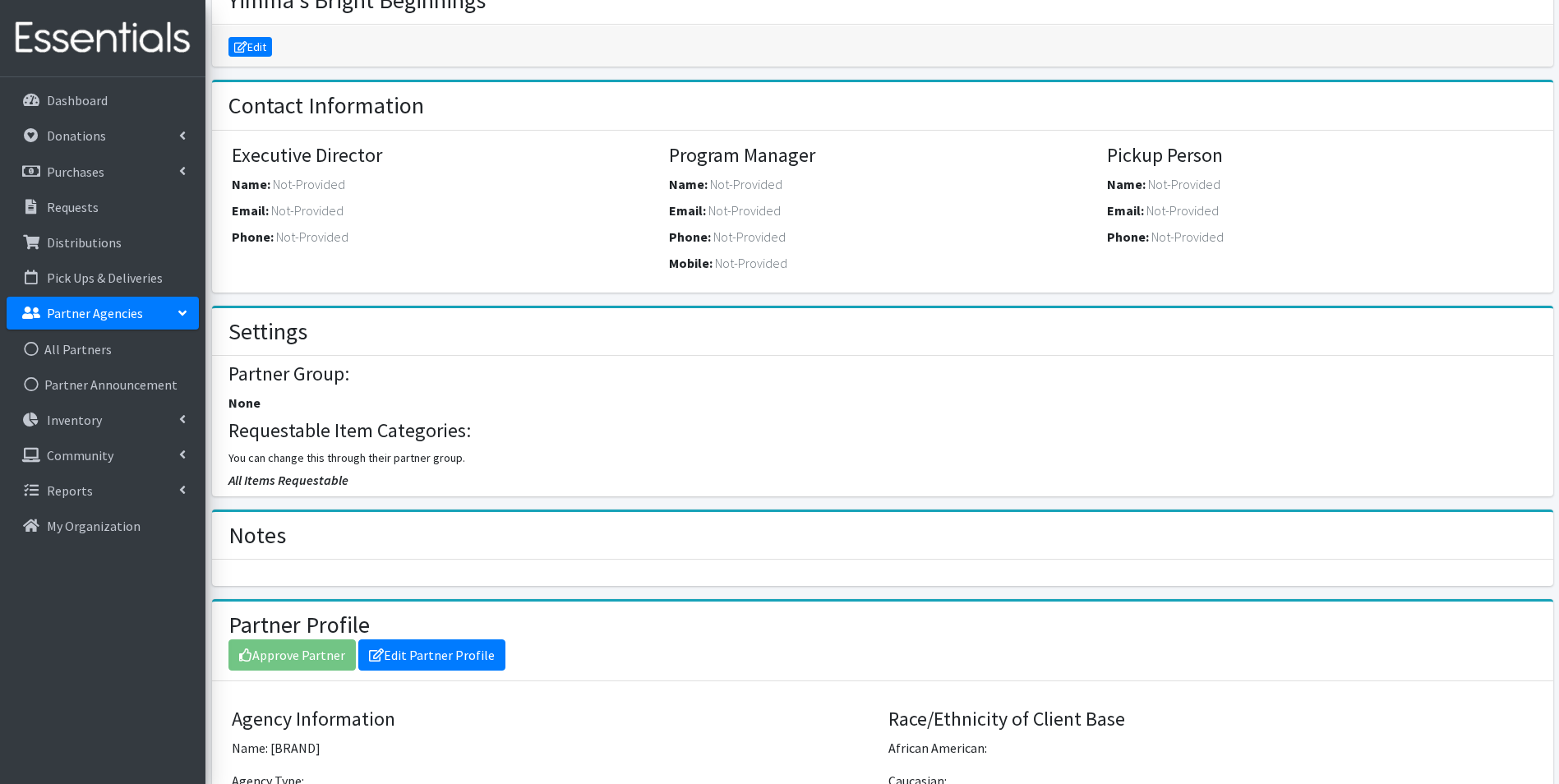 scroll, scrollTop: 0, scrollLeft: 0, axis: both 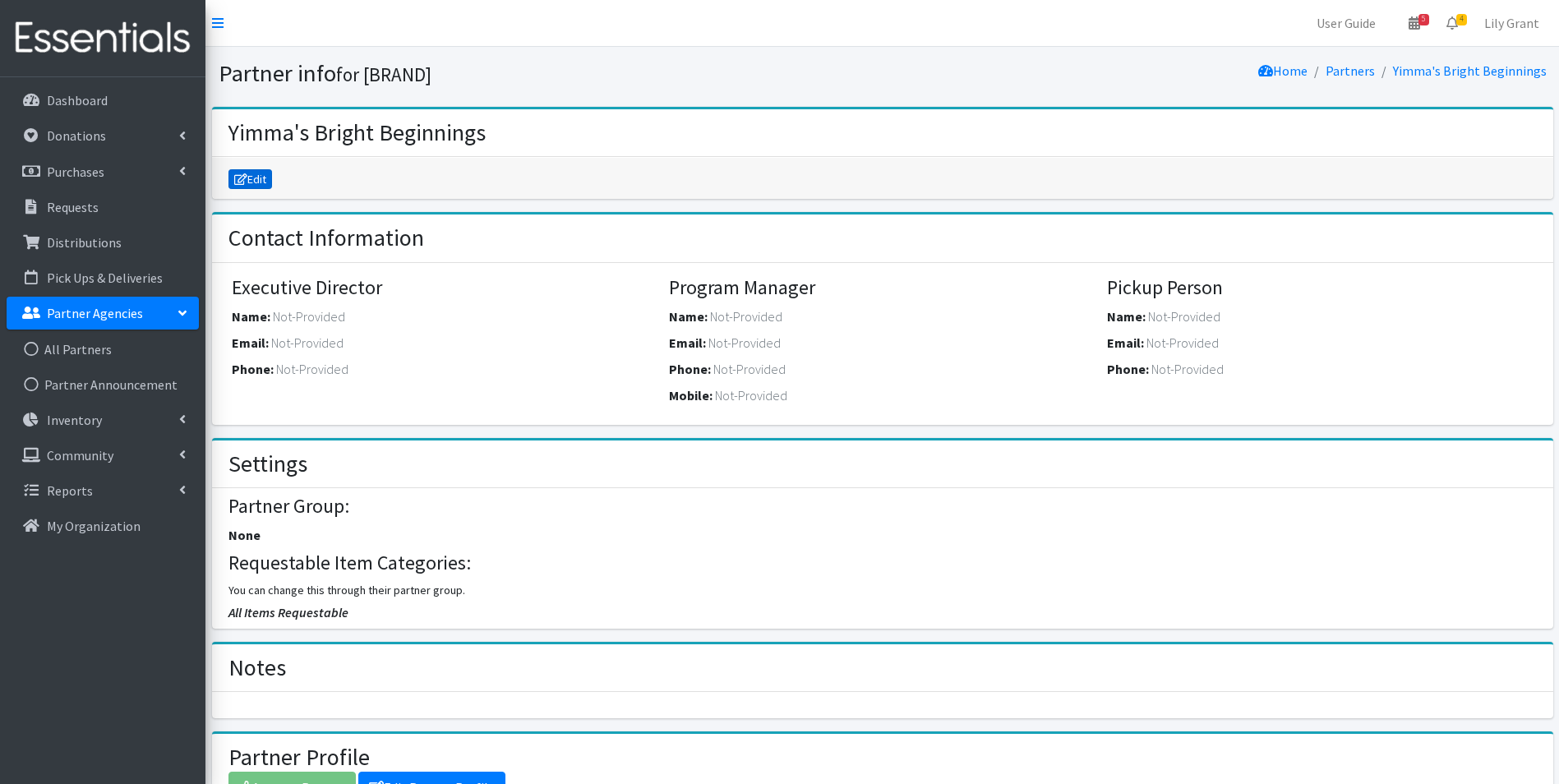 click on "Edit" at bounding box center (251, 179) 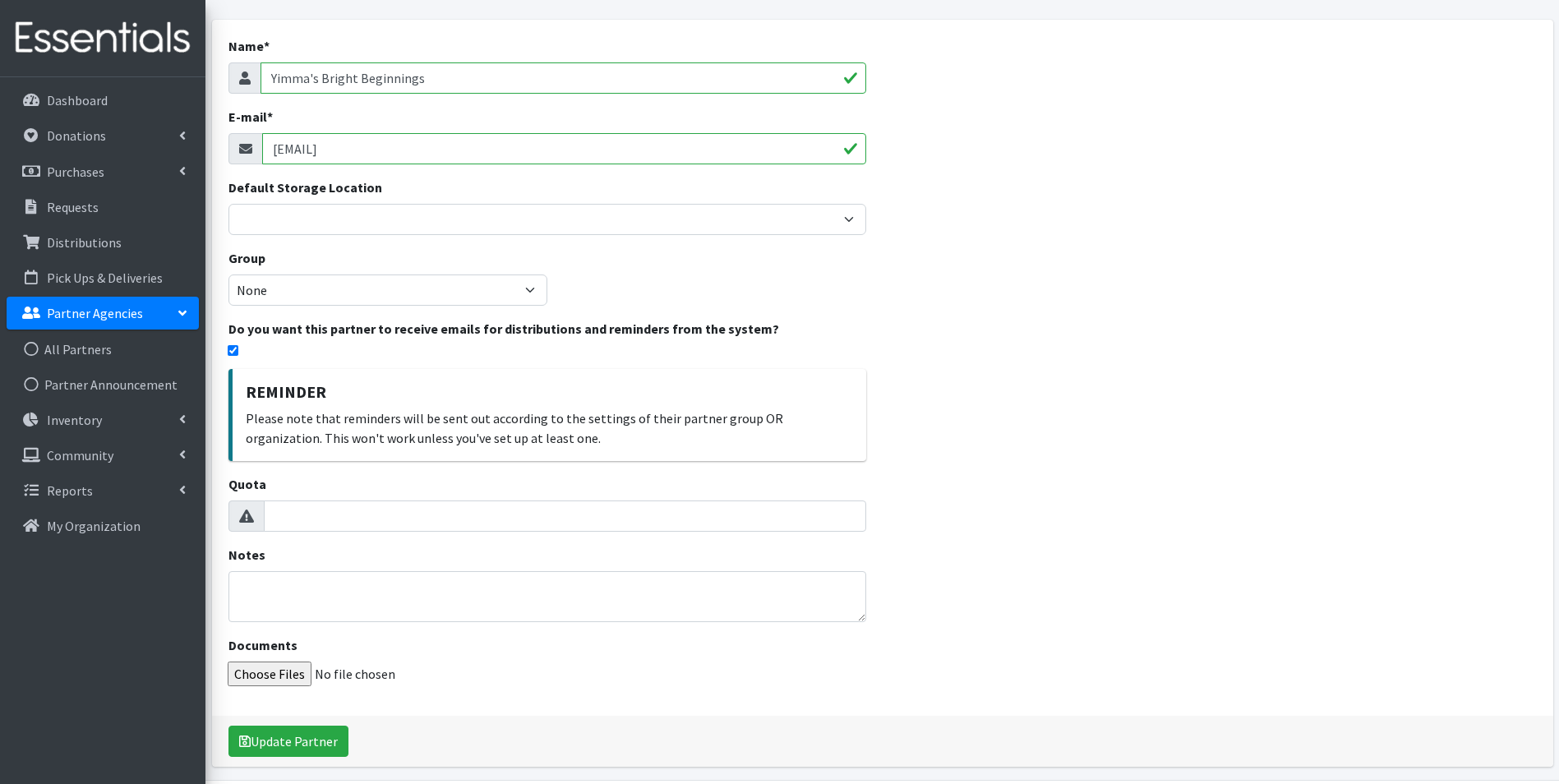 scroll, scrollTop: 145, scrollLeft: 0, axis: vertical 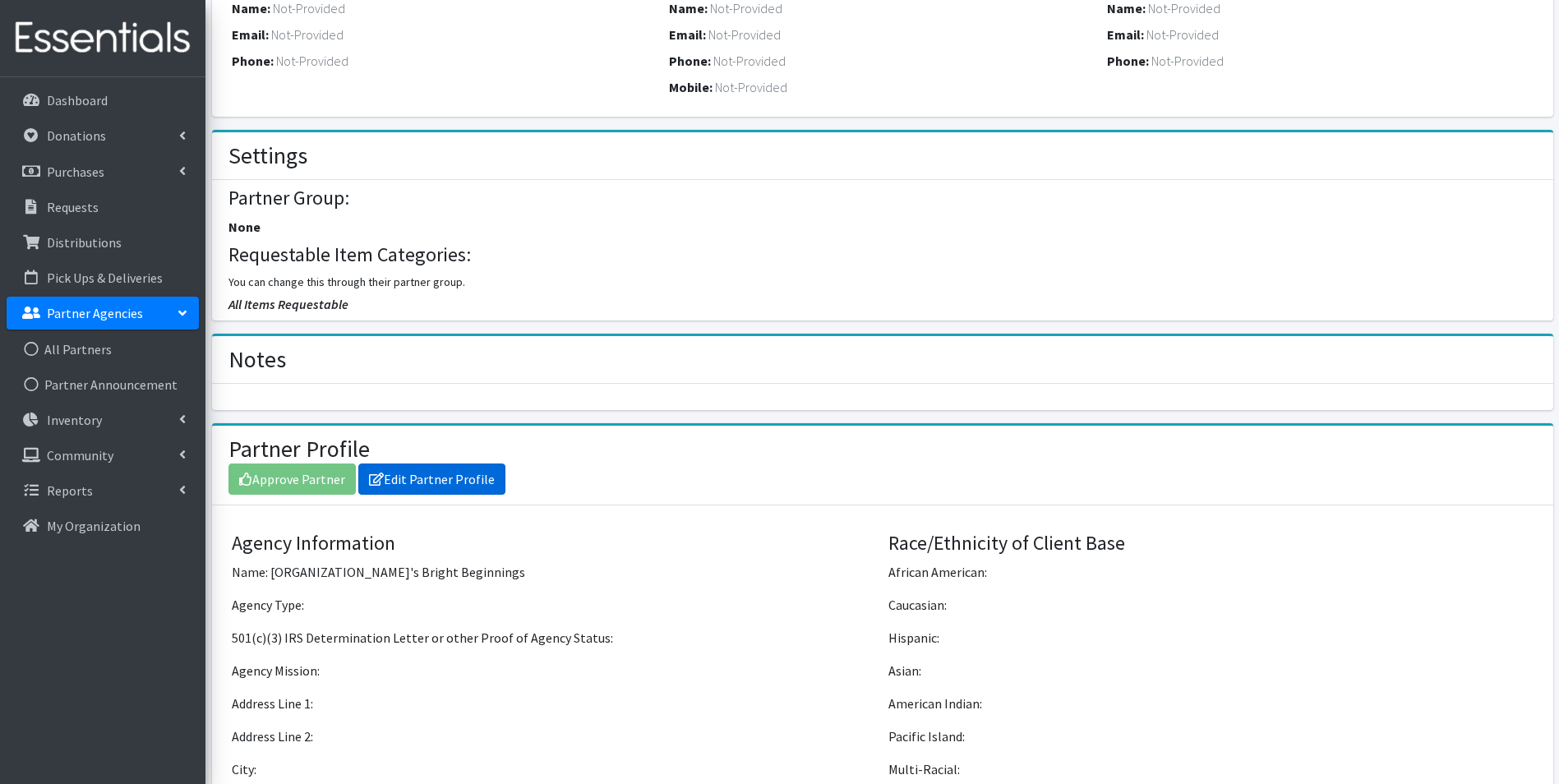 click on "Edit Partner Profile" at bounding box center [431, 479] 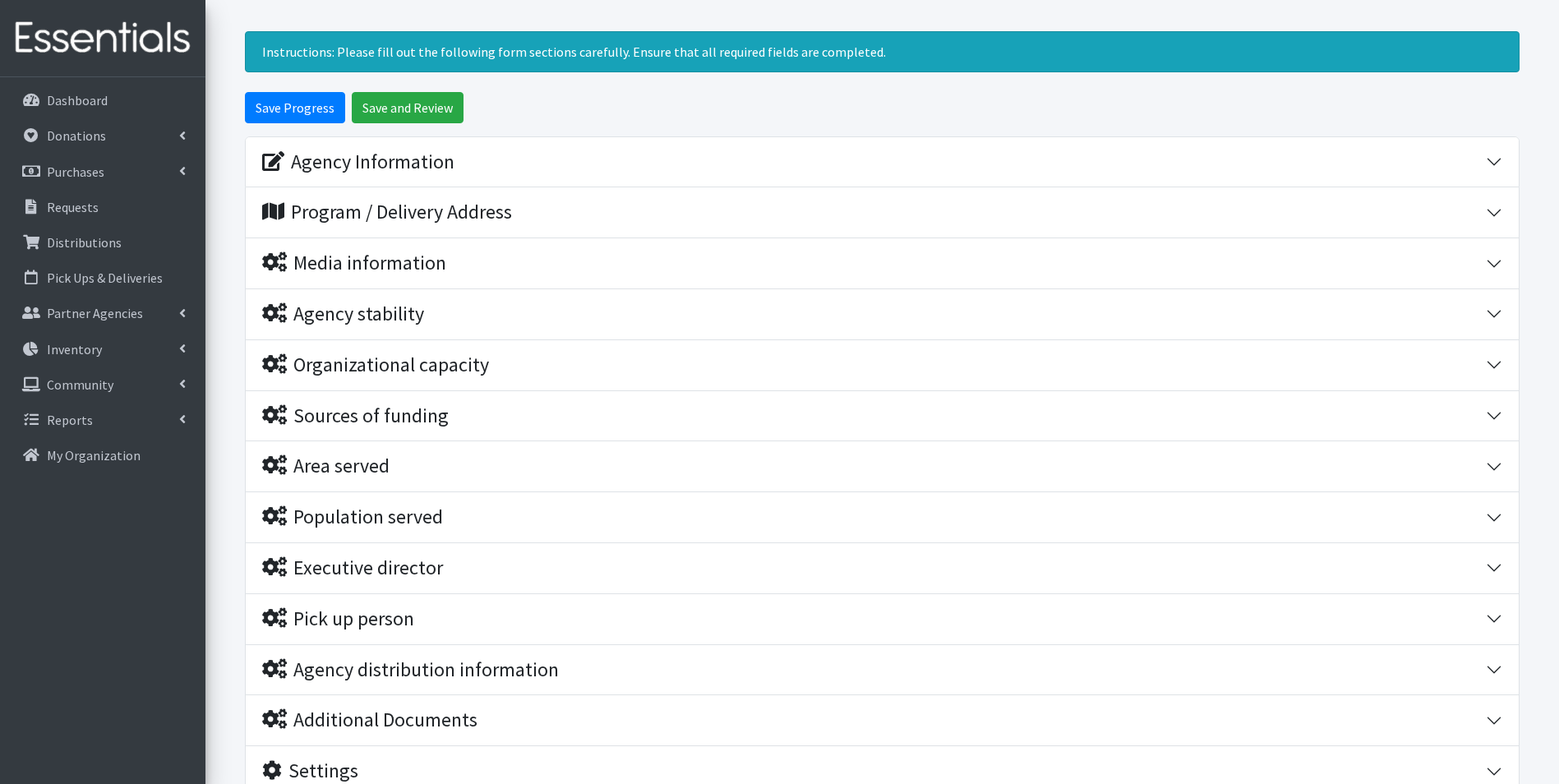 scroll, scrollTop: 0, scrollLeft: 0, axis: both 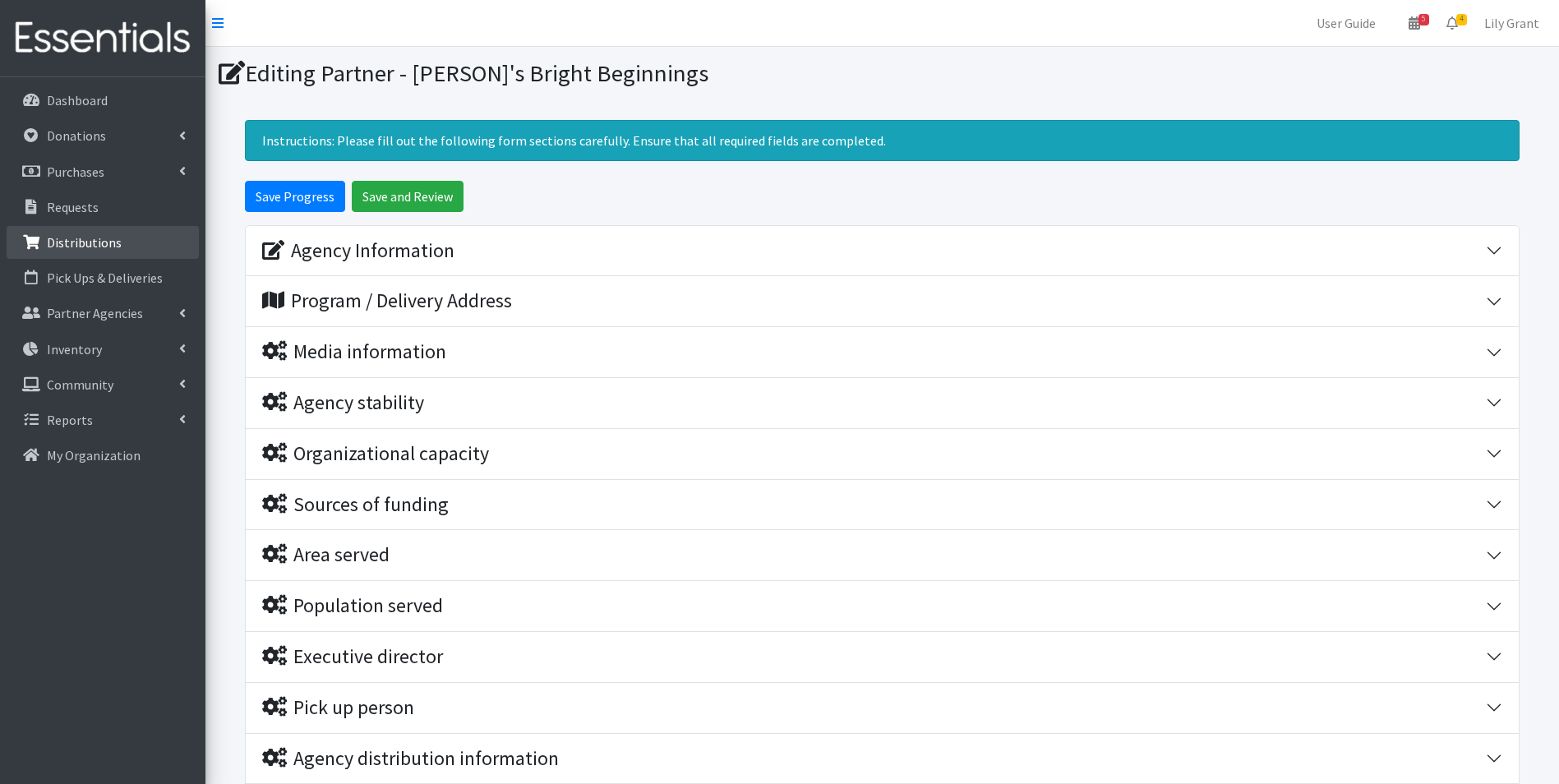 click on "Distributions" at bounding box center [84, 242] 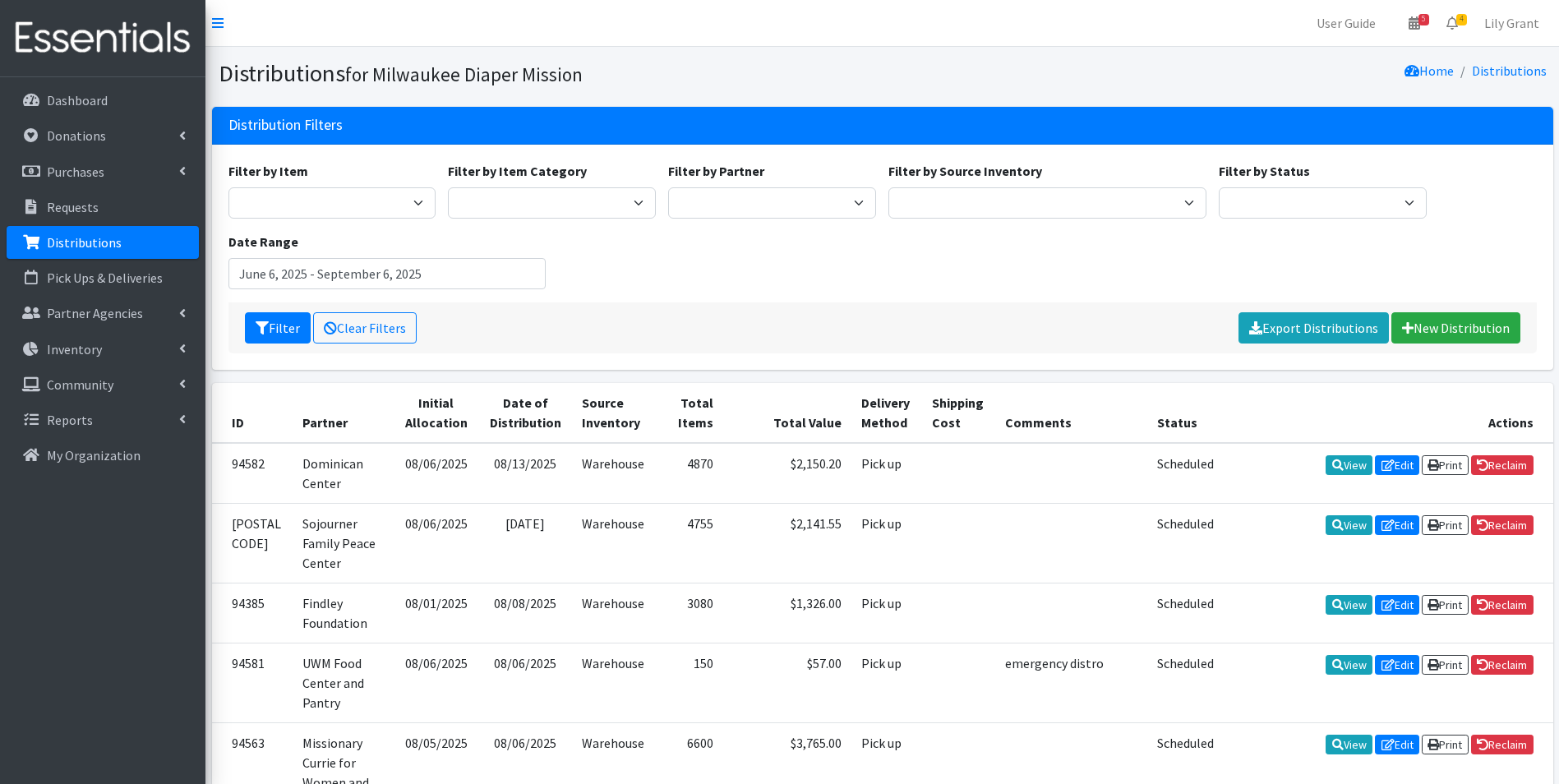 scroll, scrollTop: 0, scrollLeft: 0, axis: both 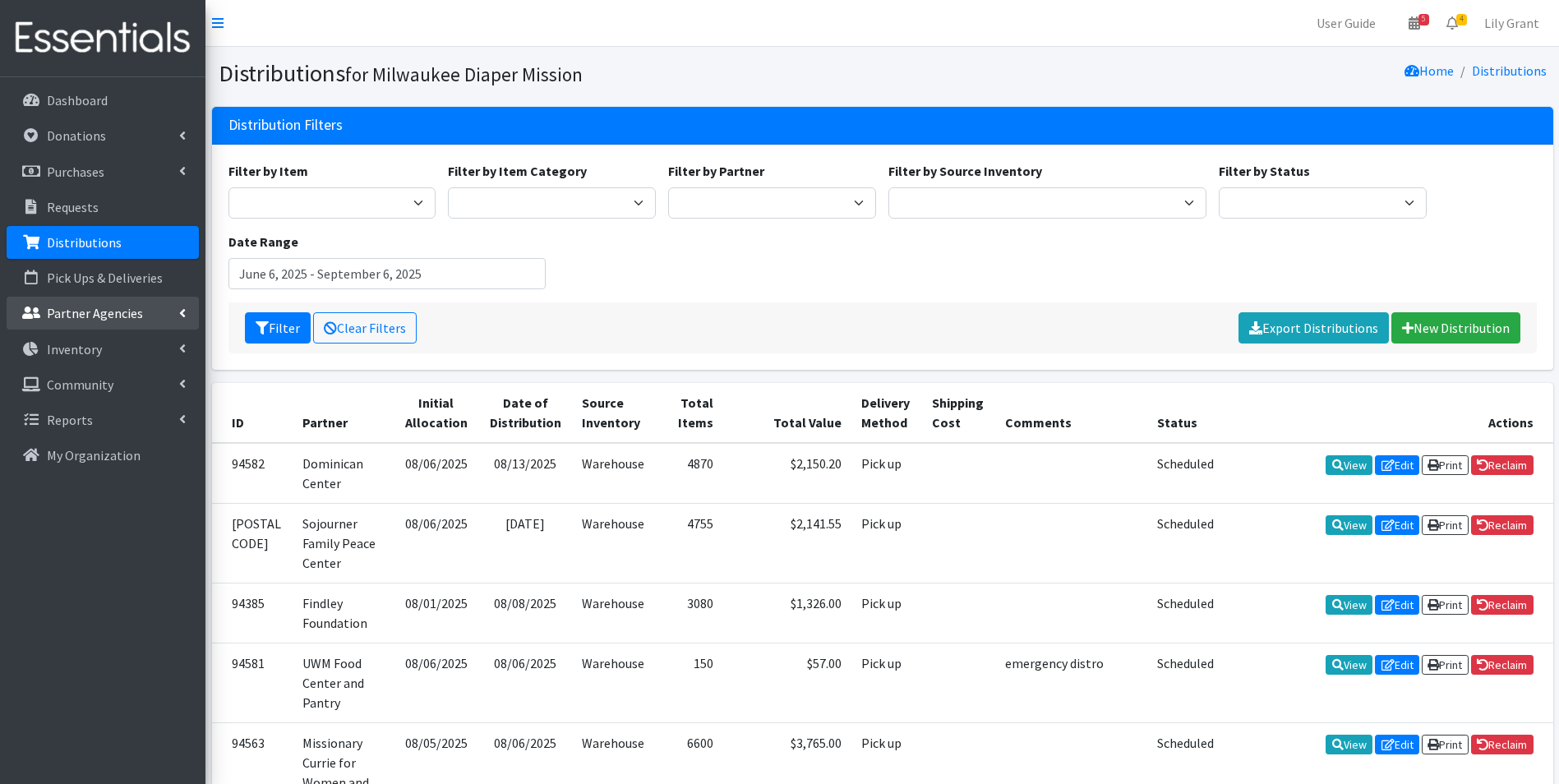 click on "Partner Agencies" at bounding box center [95, 313] 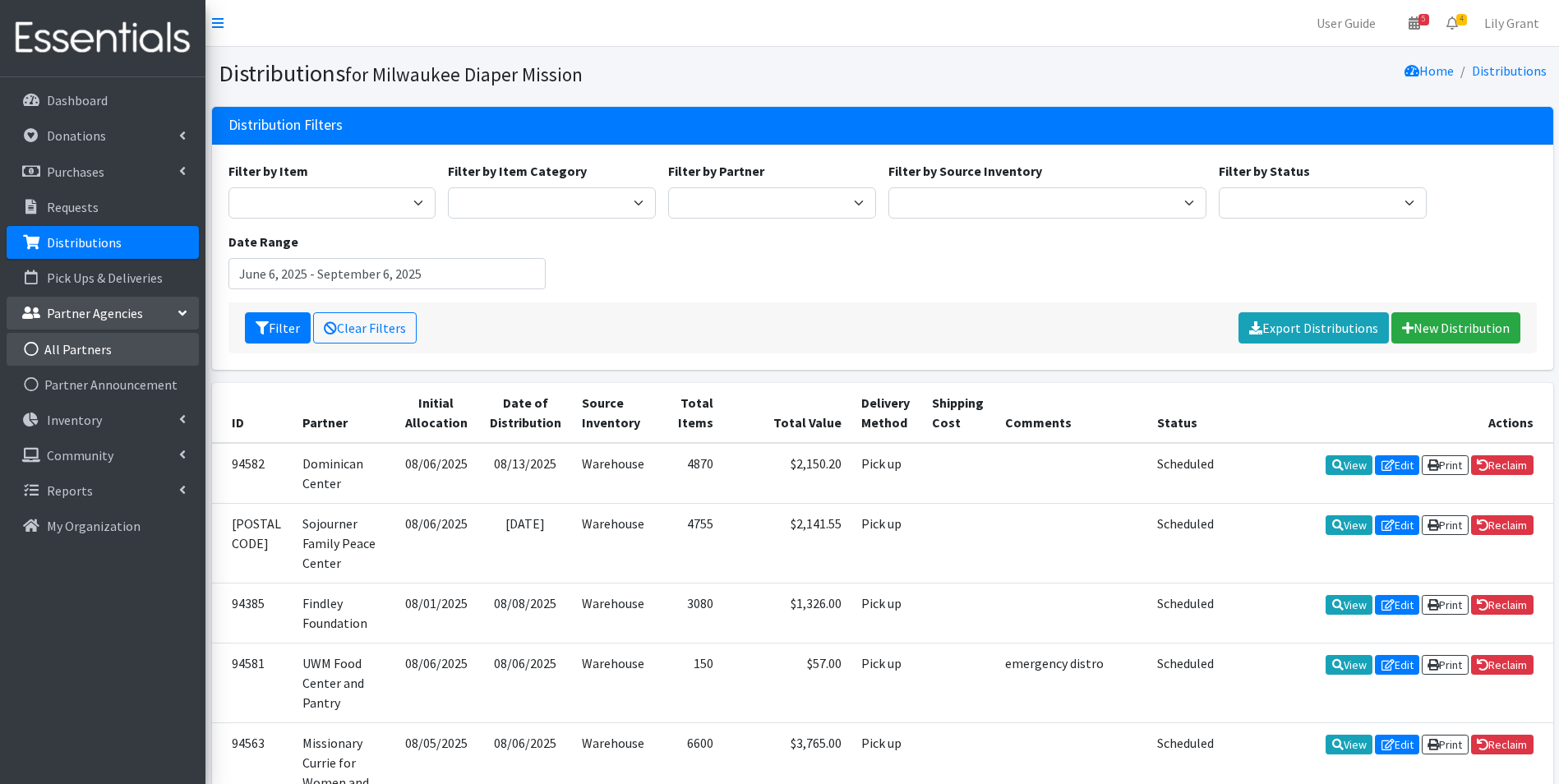 click on "All Partners" at bounding box center (103, 349) 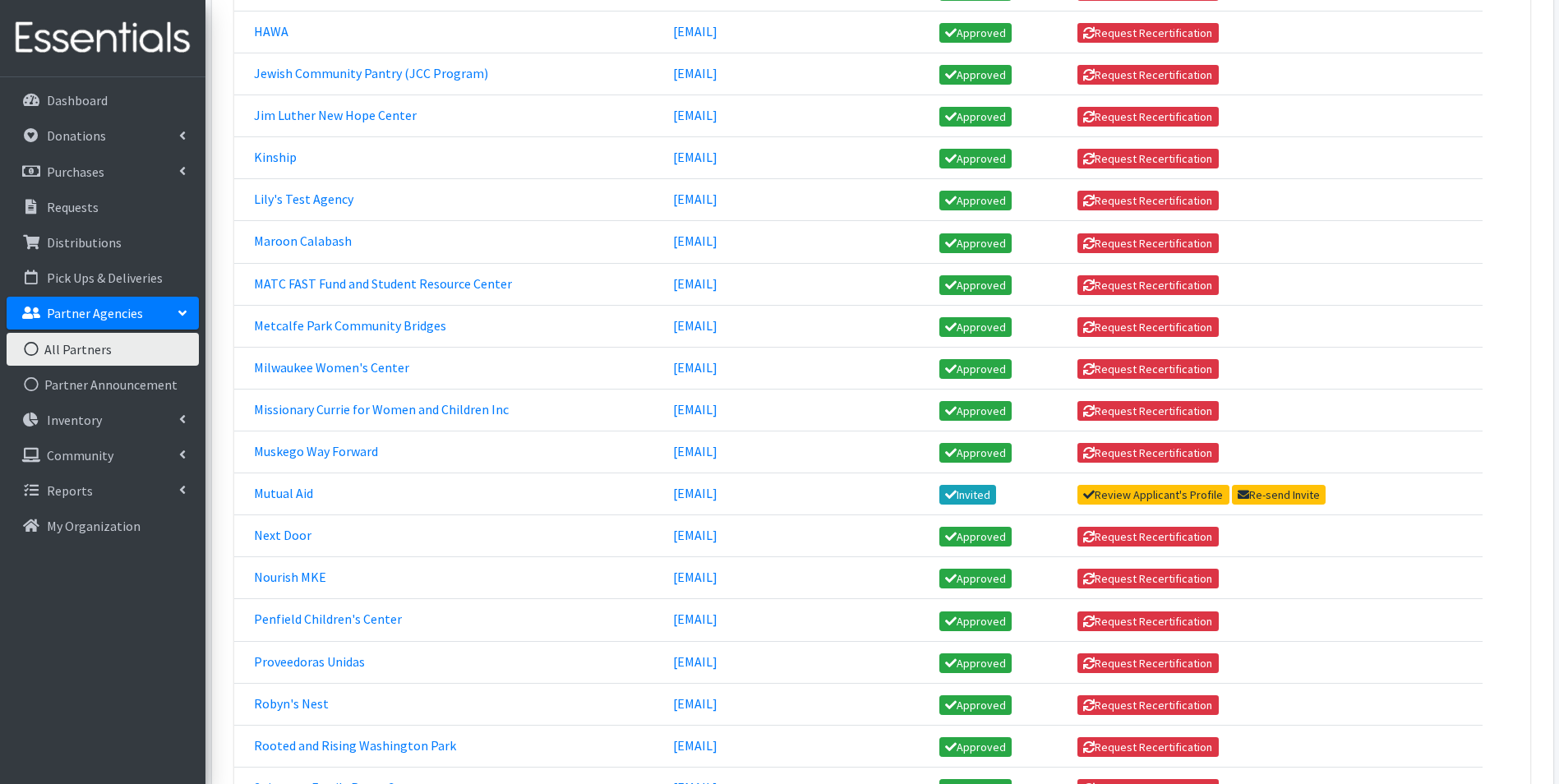 scroll, scrollTop: 822, scrollLeft: 0, axis: vertical 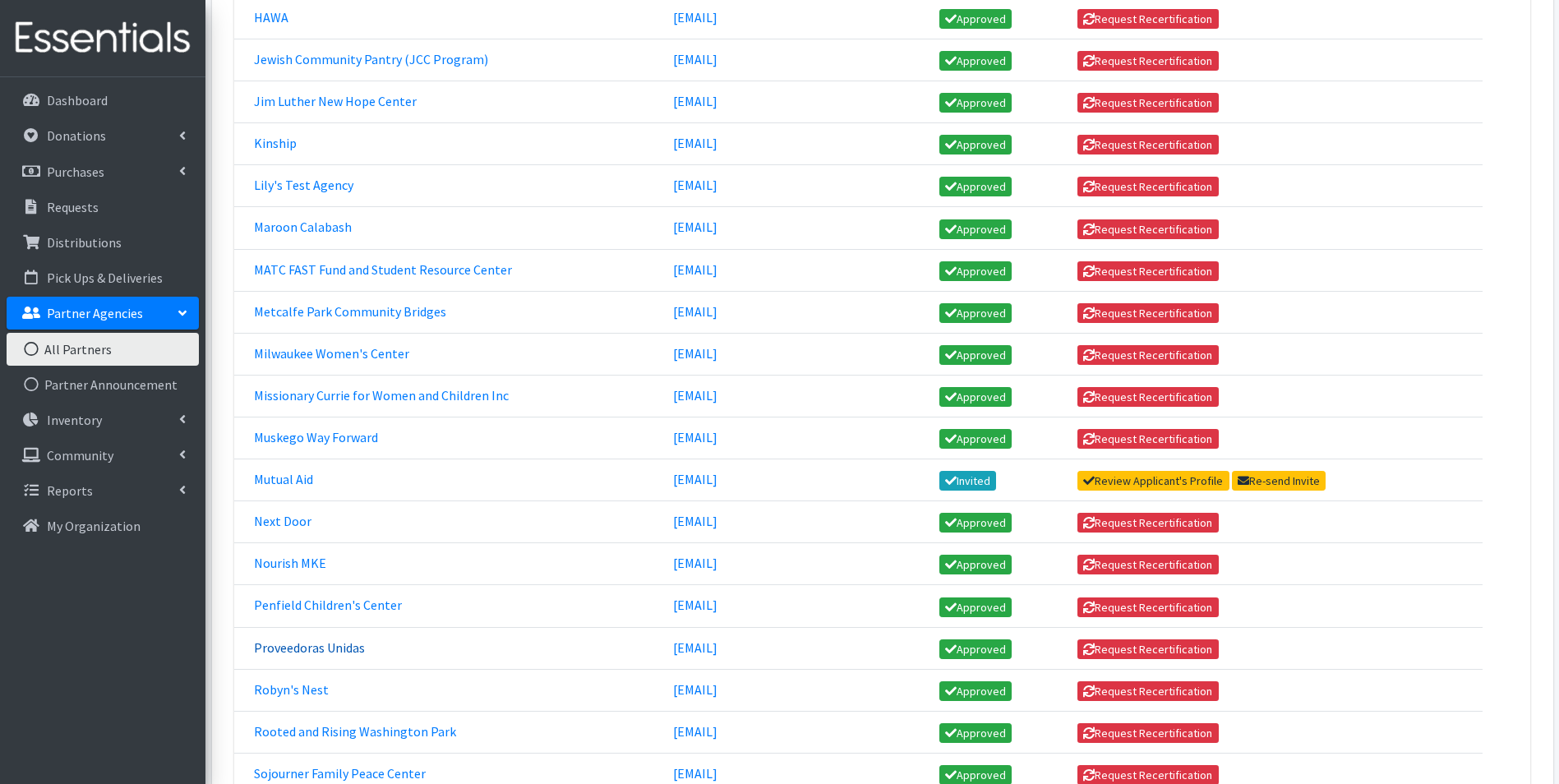 click on "Proveedoras Unidas" at bounding box center (309, 648) 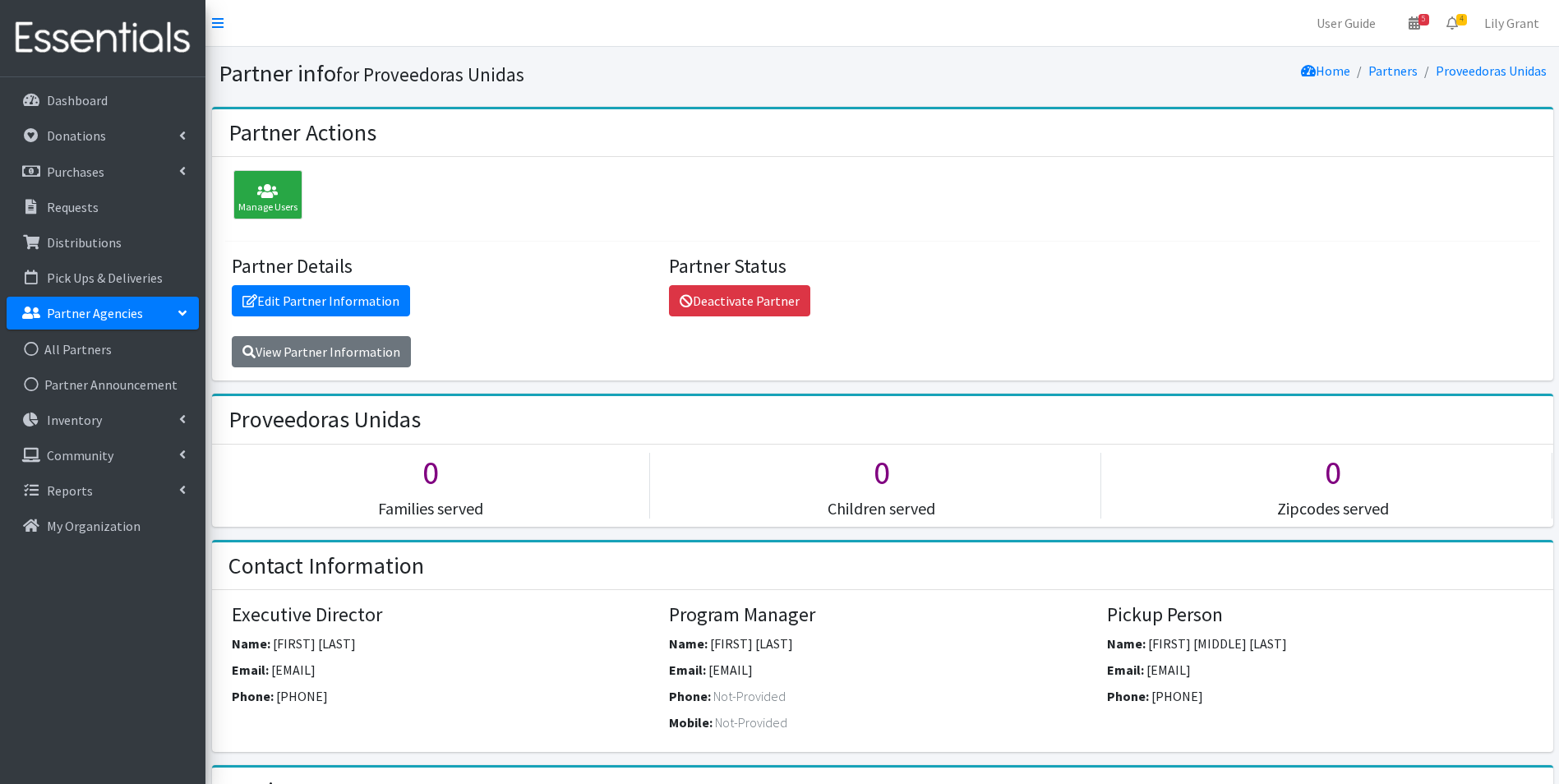 scroll, scrollTop: 0, scrollLeft: 0, axis: both 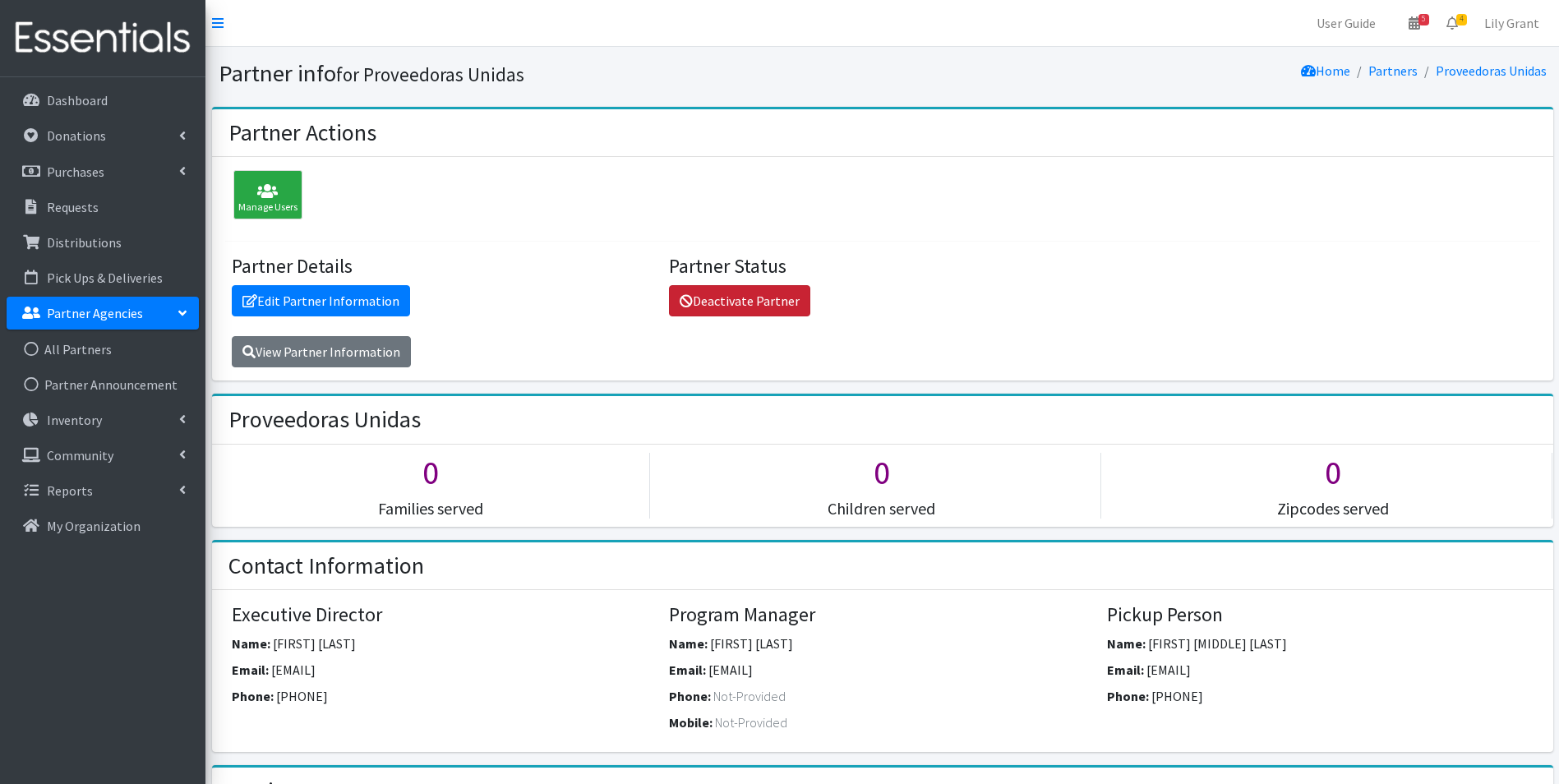 click on "Deactivate Partner" at bounding box center (740, 301) 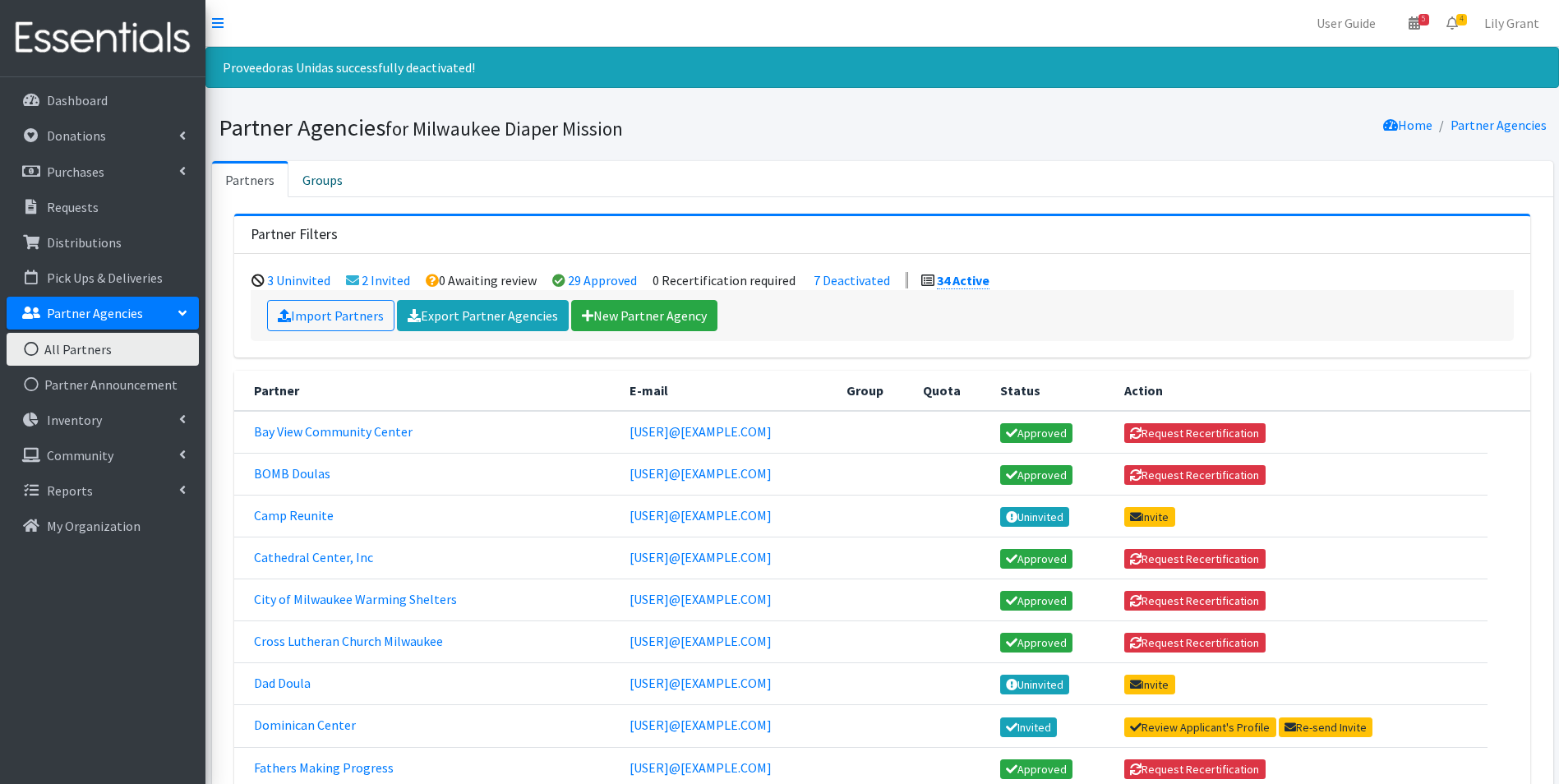 scroll, scrollTop: 0, scrollLeft: 0, axis: both 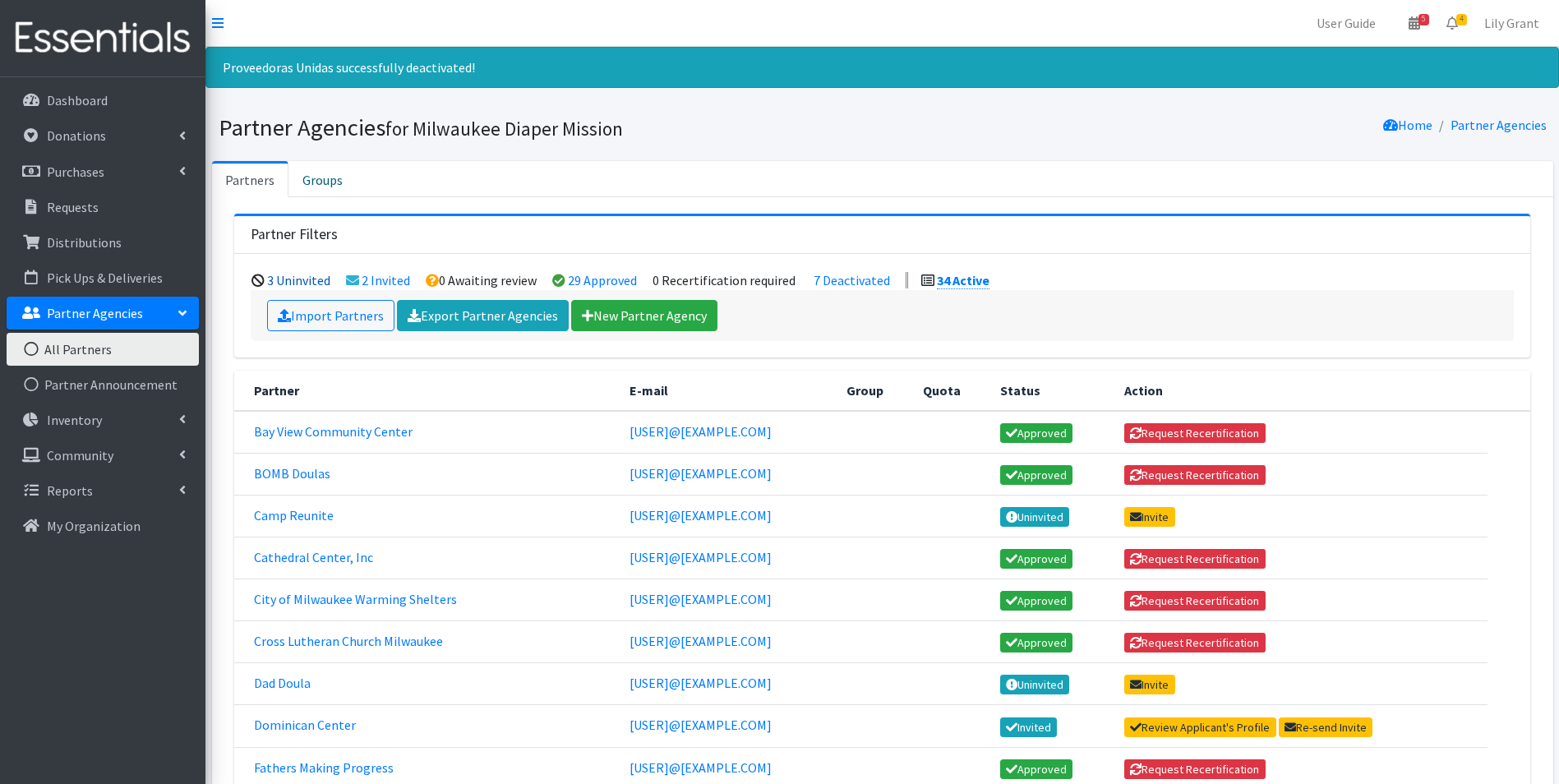 click on "3 Uninvited" at bounding box center [298, 280] 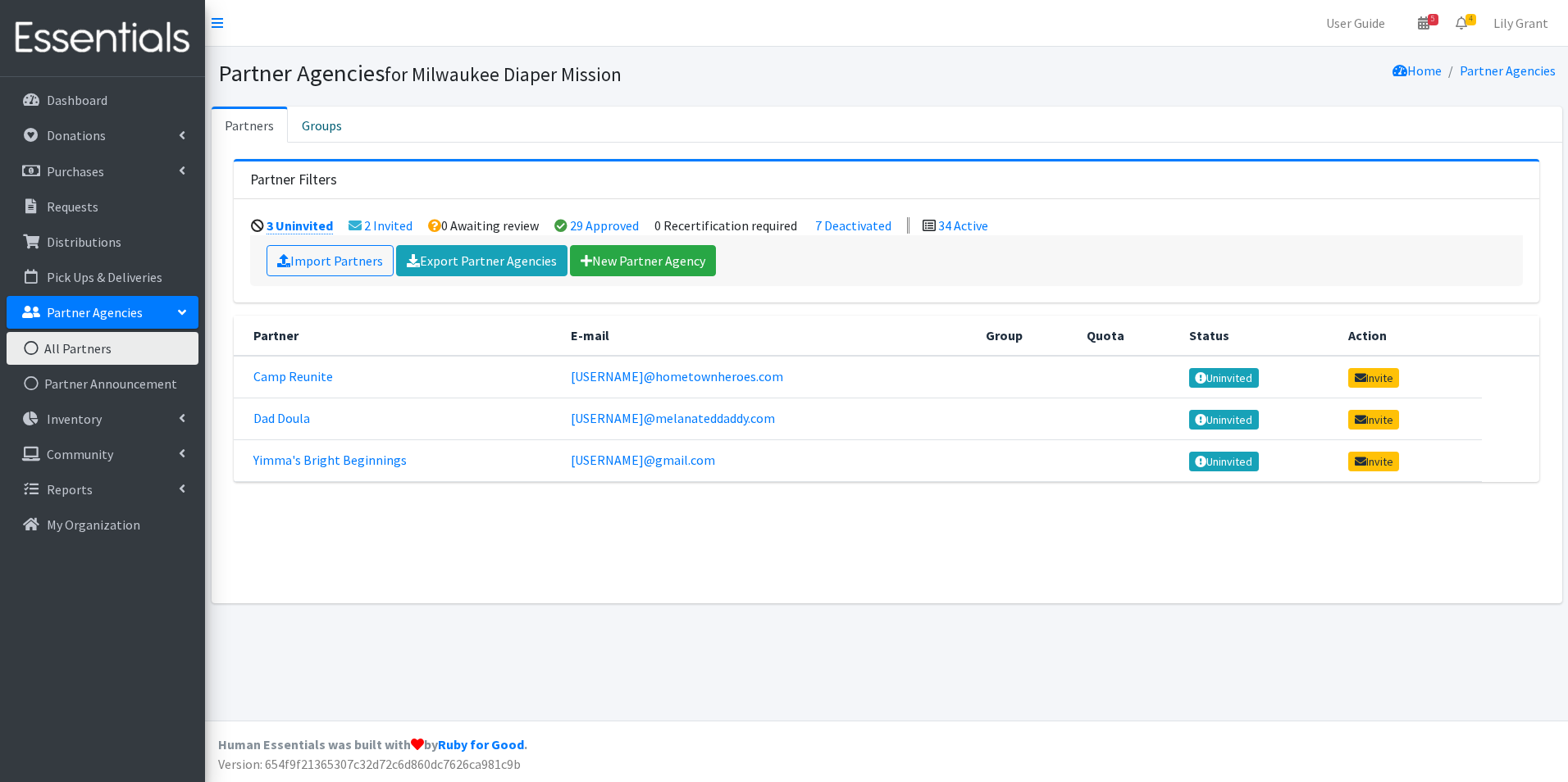 scroll, scrollTop: 0, scrollLeft: 0, axis: both 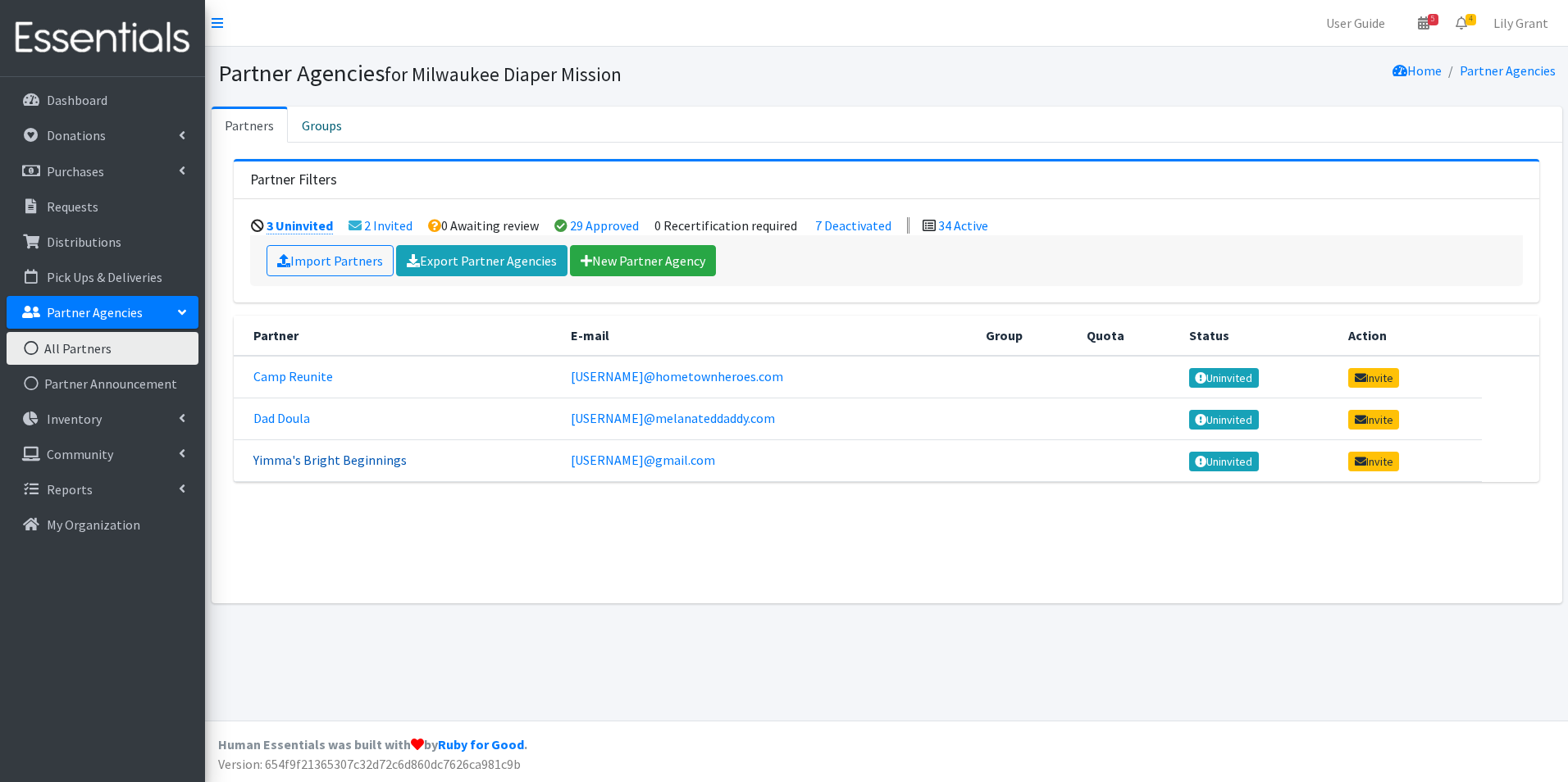 drag, startPoint x: 332, startPoint y: 469, endPoint x: 290, endPoint y: 456, distance: 43.965896 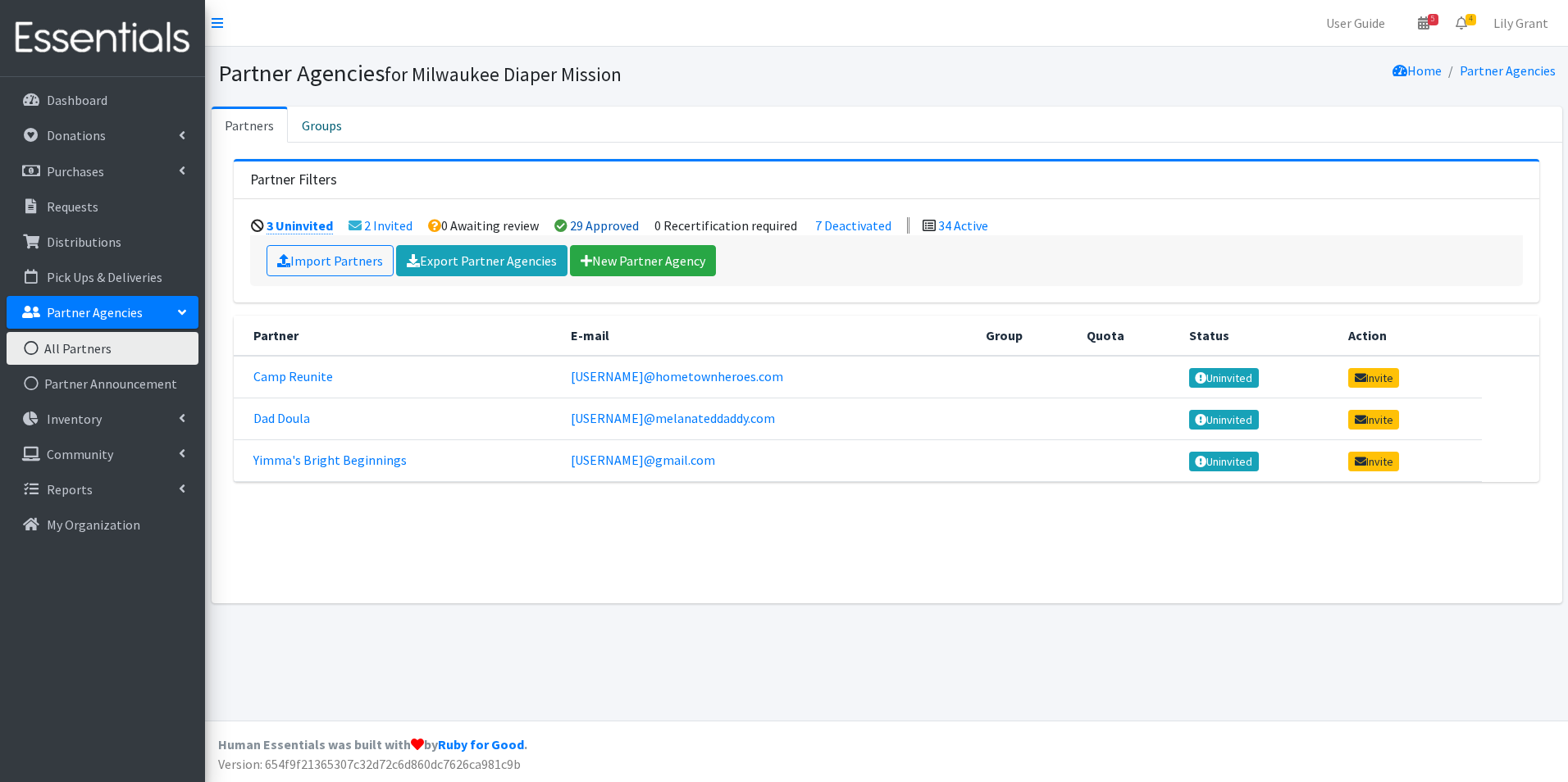 click on "29 Approved" at bounding box center (604, 225) 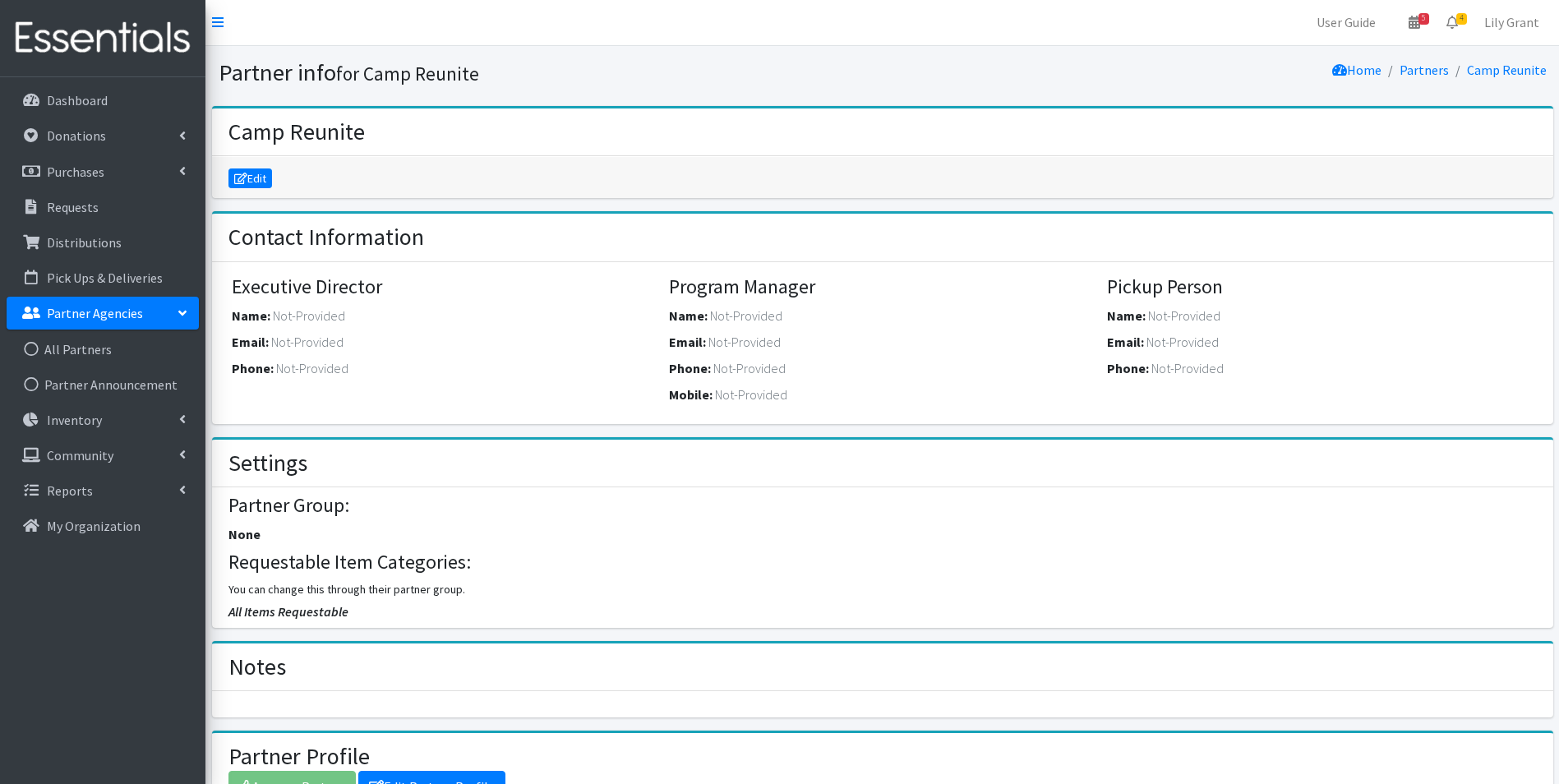 scroll, scrollTop: 0, scrollLeft: 0, axis: both 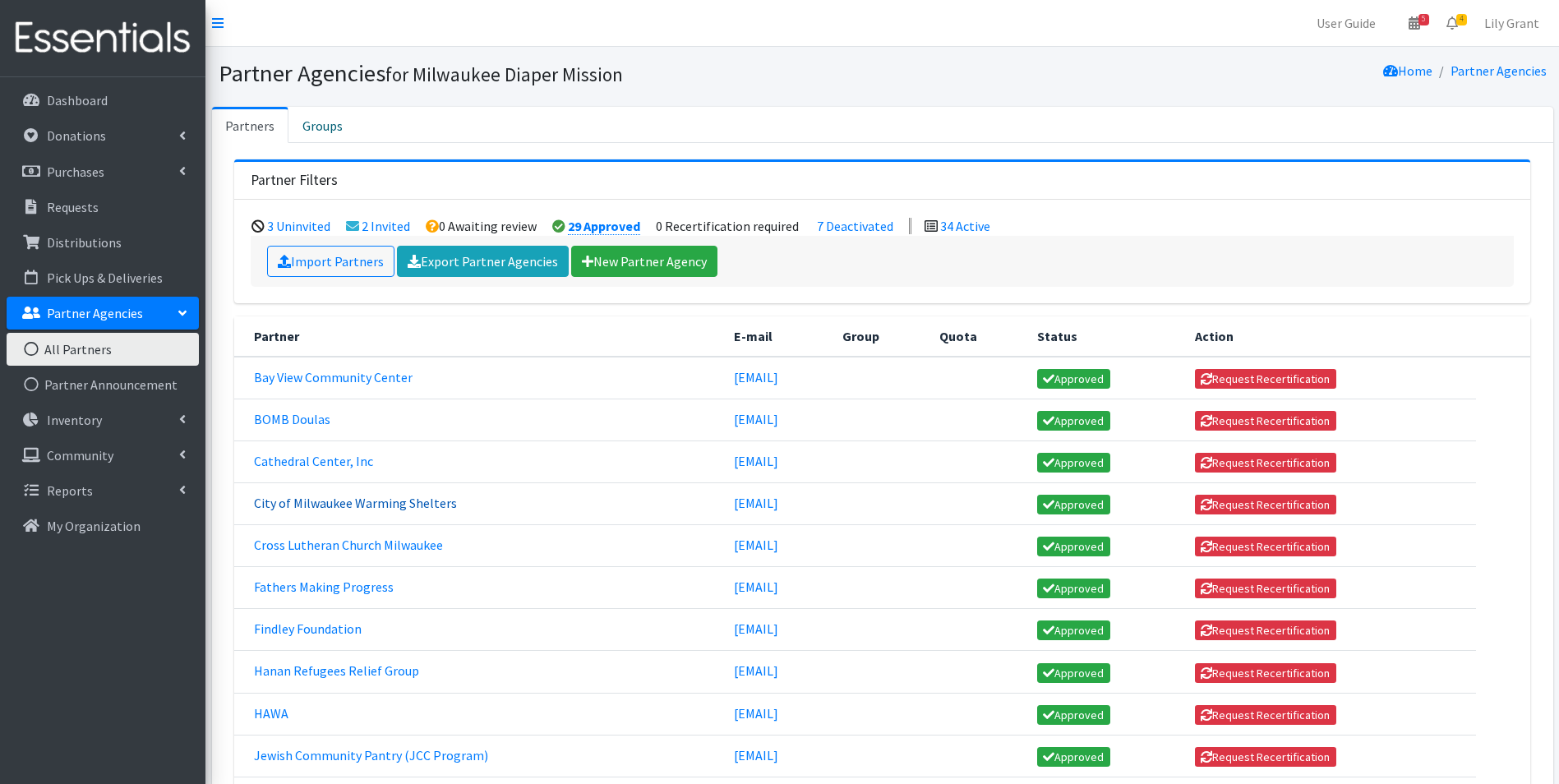 click on "City of Milwaukee Warming Shelters" at bounding box center (355, 503) 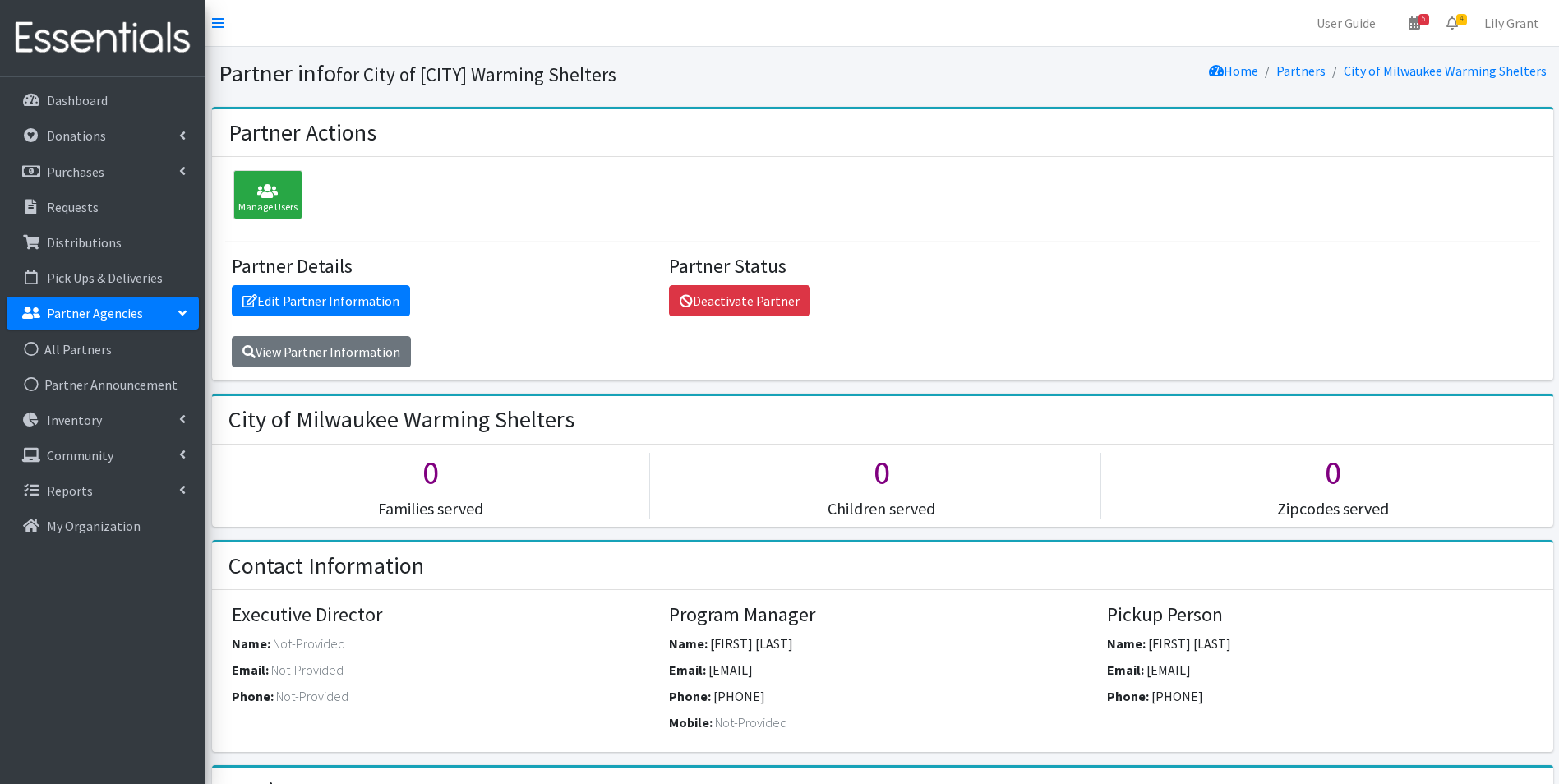 scroll, scrollTop: 0, scrollLeft: 0, axis: both 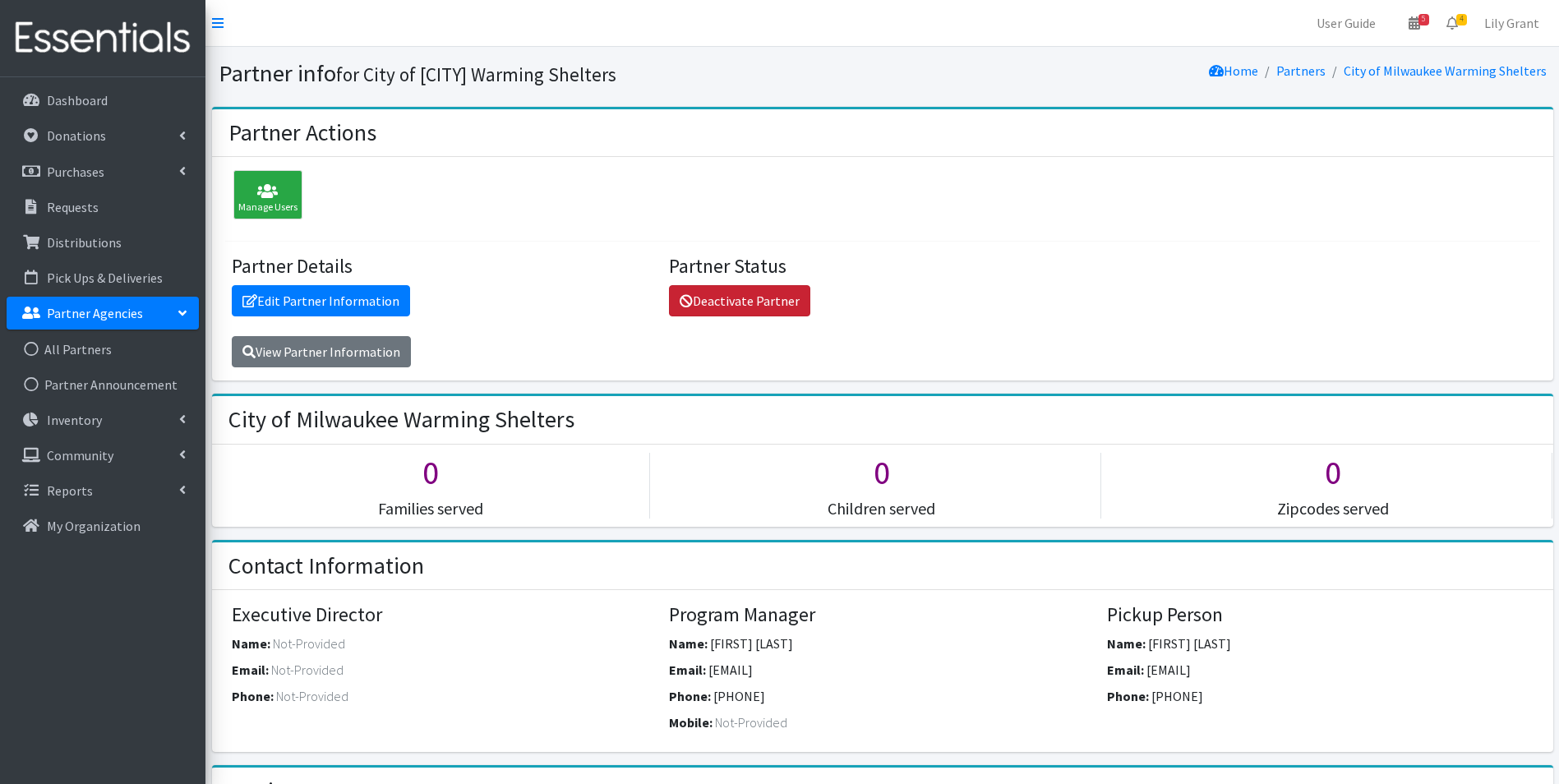click on "Deactivate Partner" at bounding box center (740, 301) 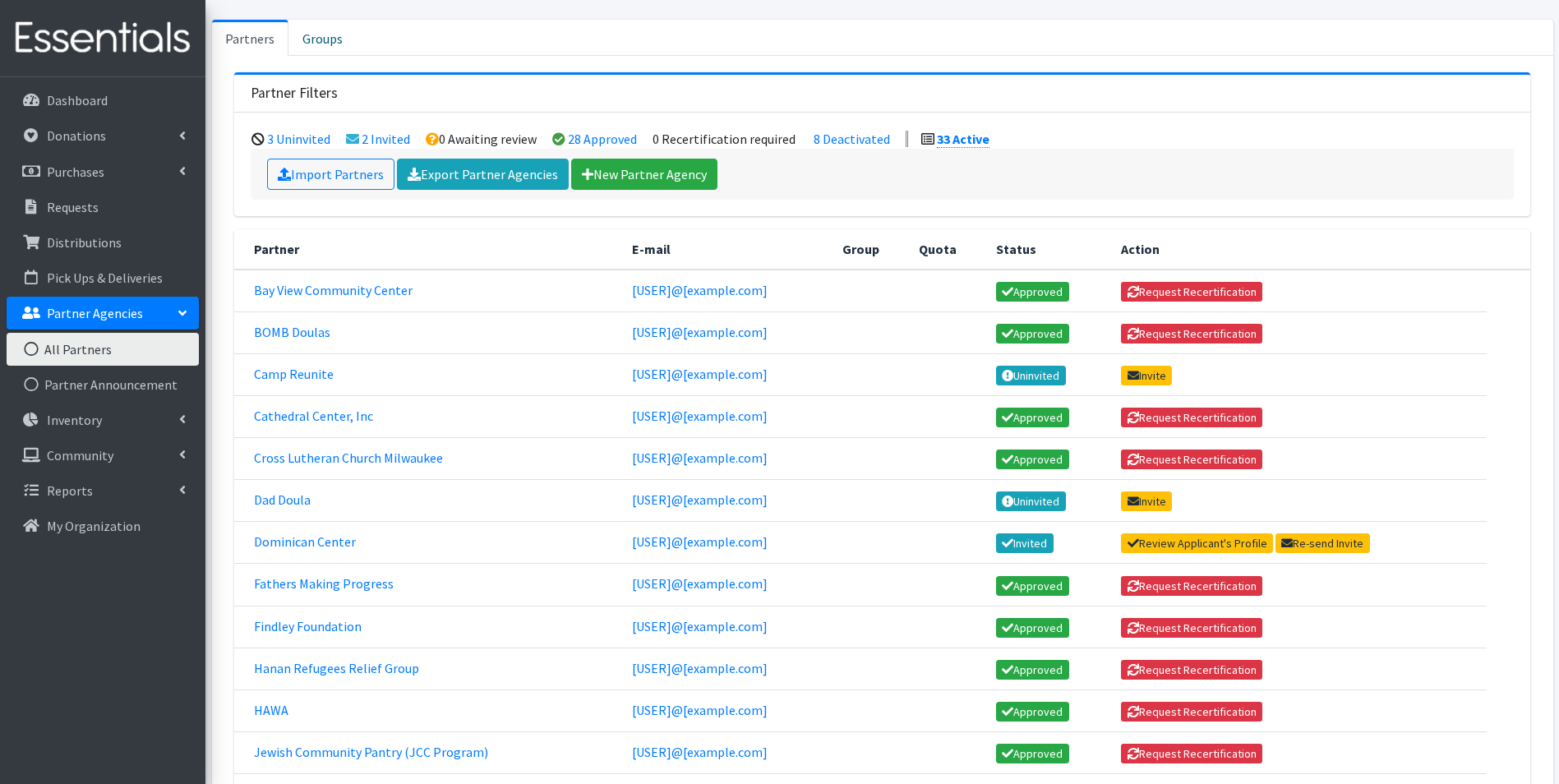 scroll, scrollTop: 0, scrollLeft: 0, axis: both 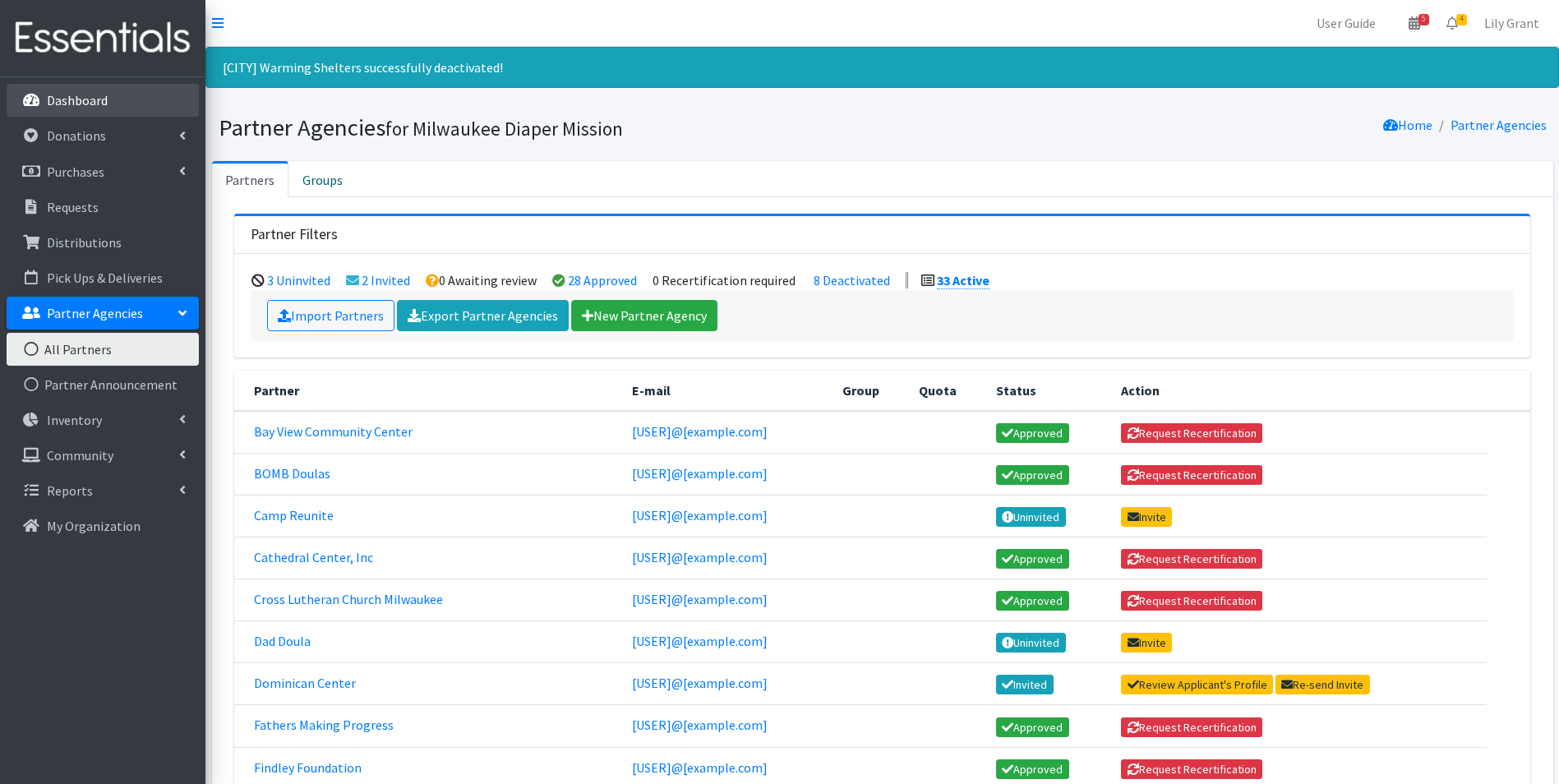 click on "Dashboard" at bounding box center [103, 100] 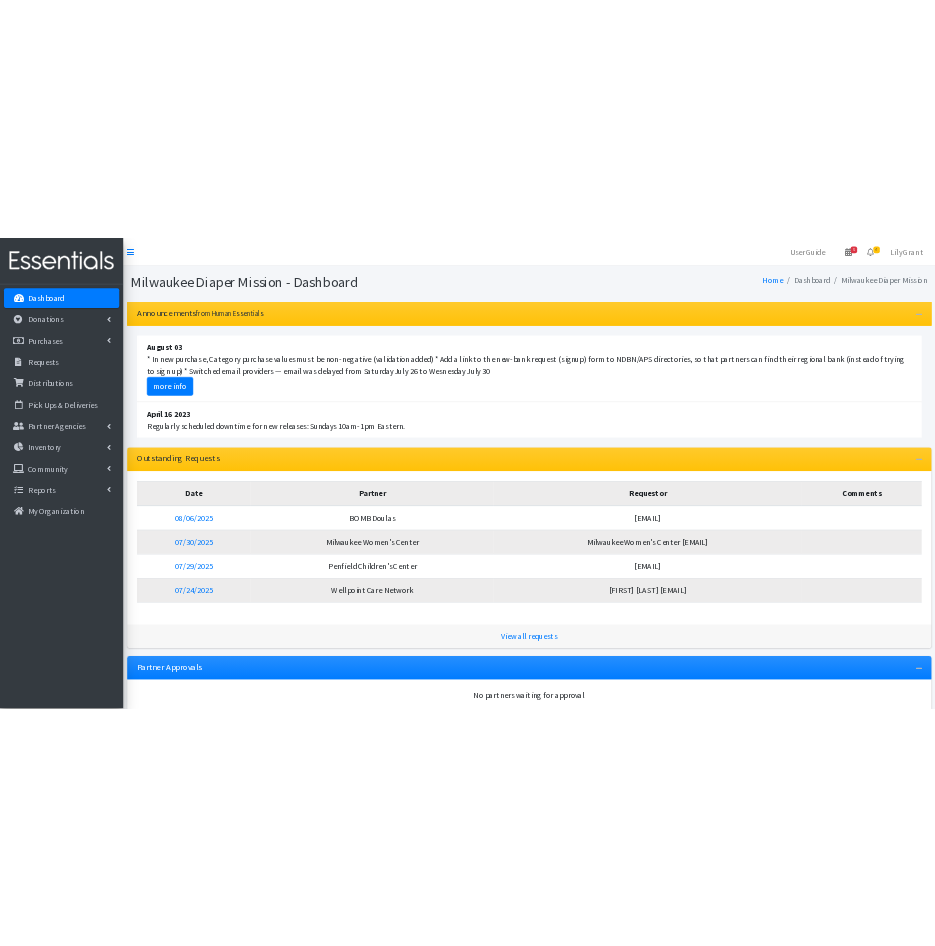 scroll, scrollTop: 0, scrollLeft: 0, axis: both 